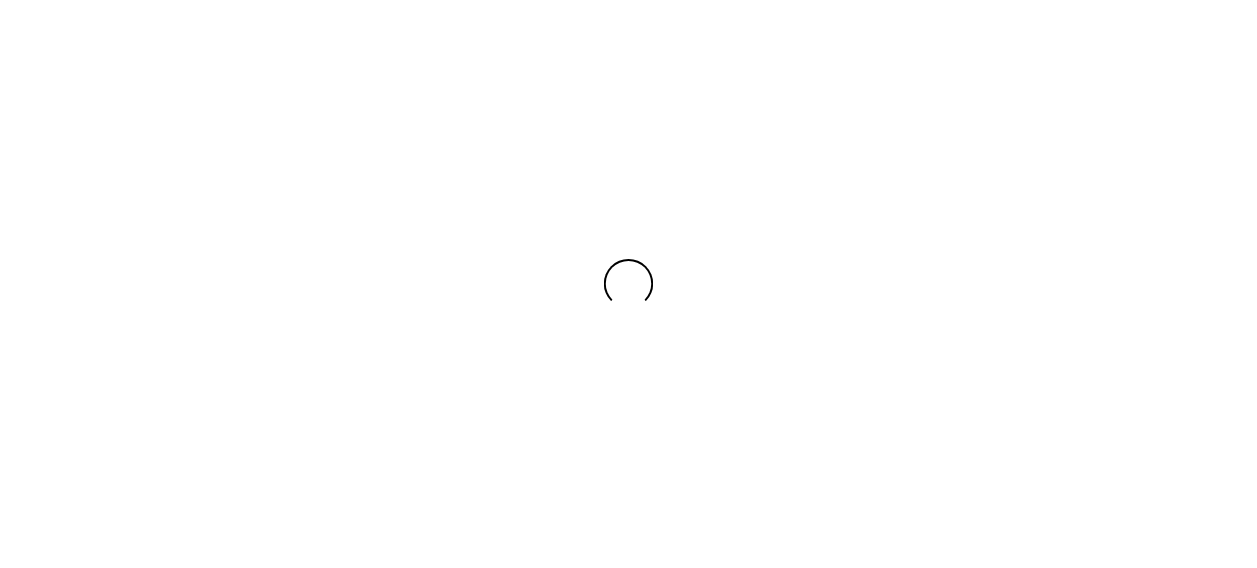 scroll, scrollTop: 0, scrollLeft: 0, axis: both 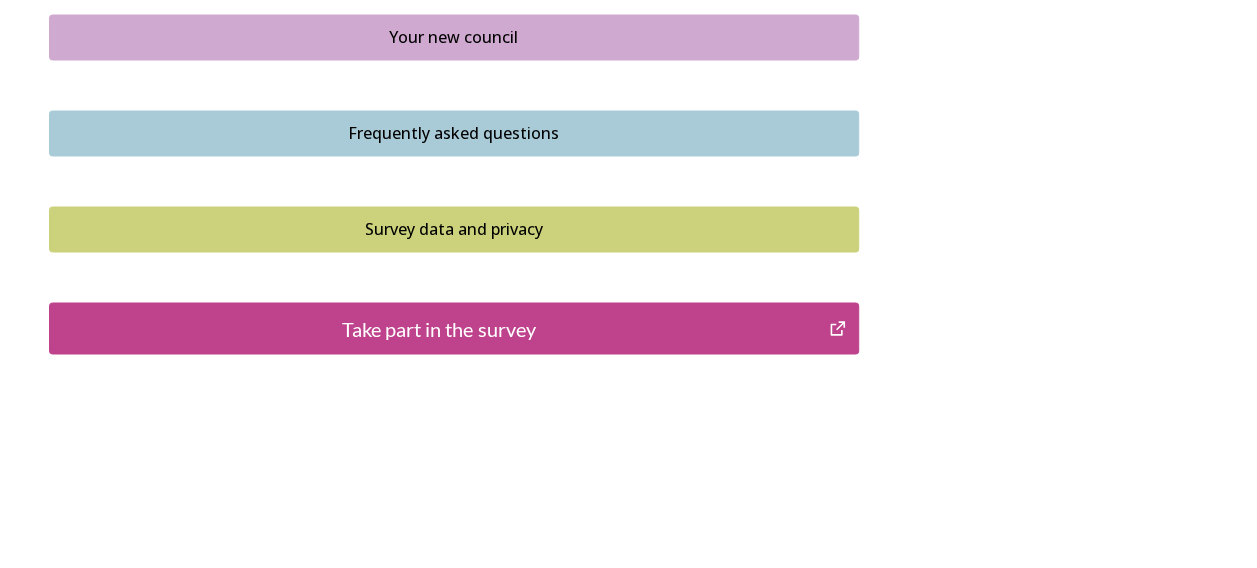 click on "Take part in the survey" at bounding box center (439, 328) 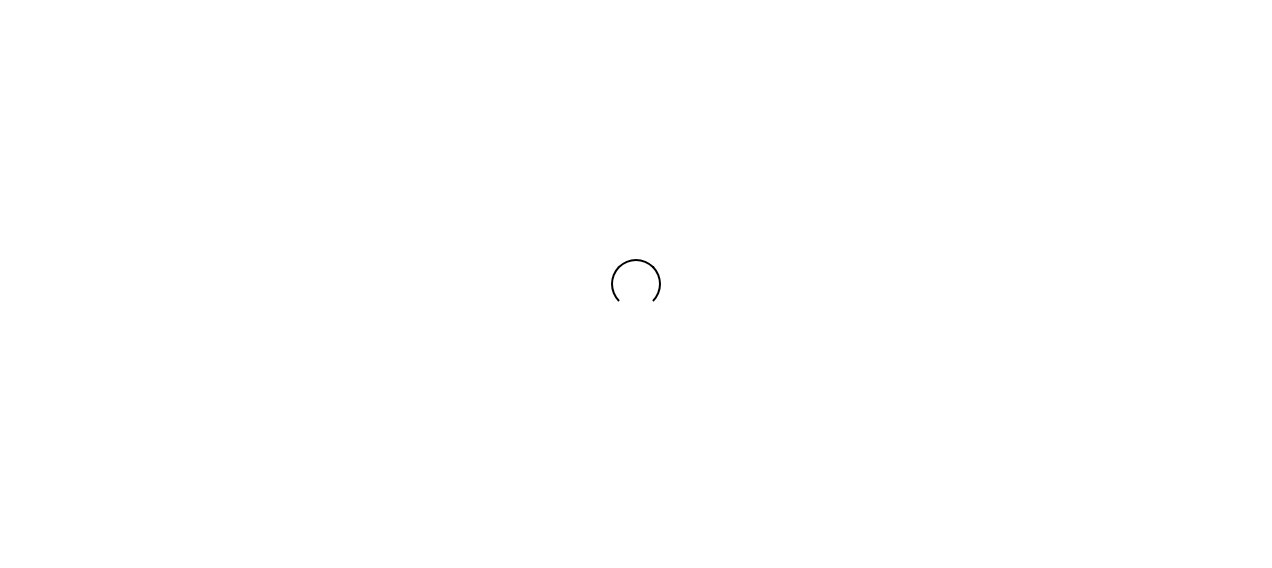 scroll, scrollTop: 0, scrollLeft: 0, axis: both 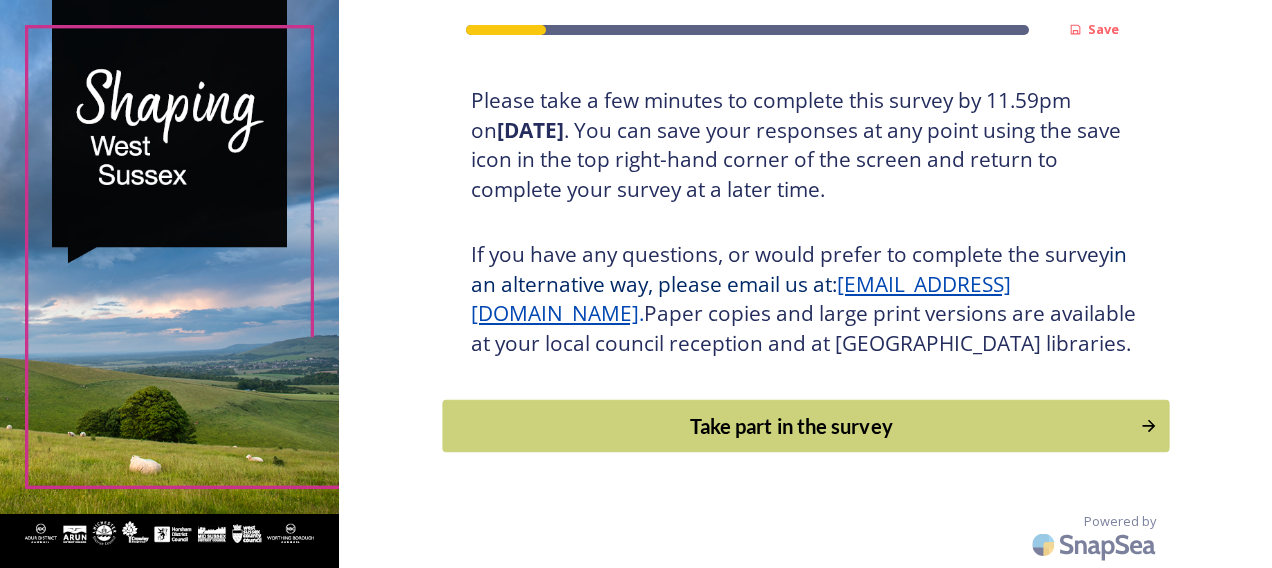 click on "Take part in the survey" at bounding box center (791, 426) 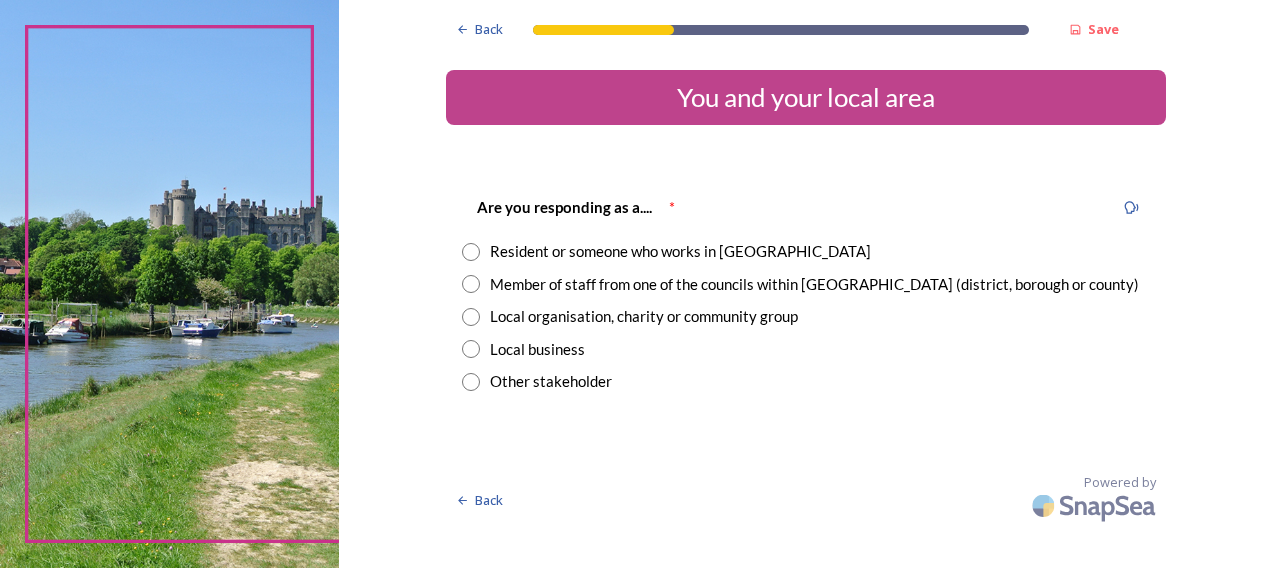 click at bounding box center [471, 252] 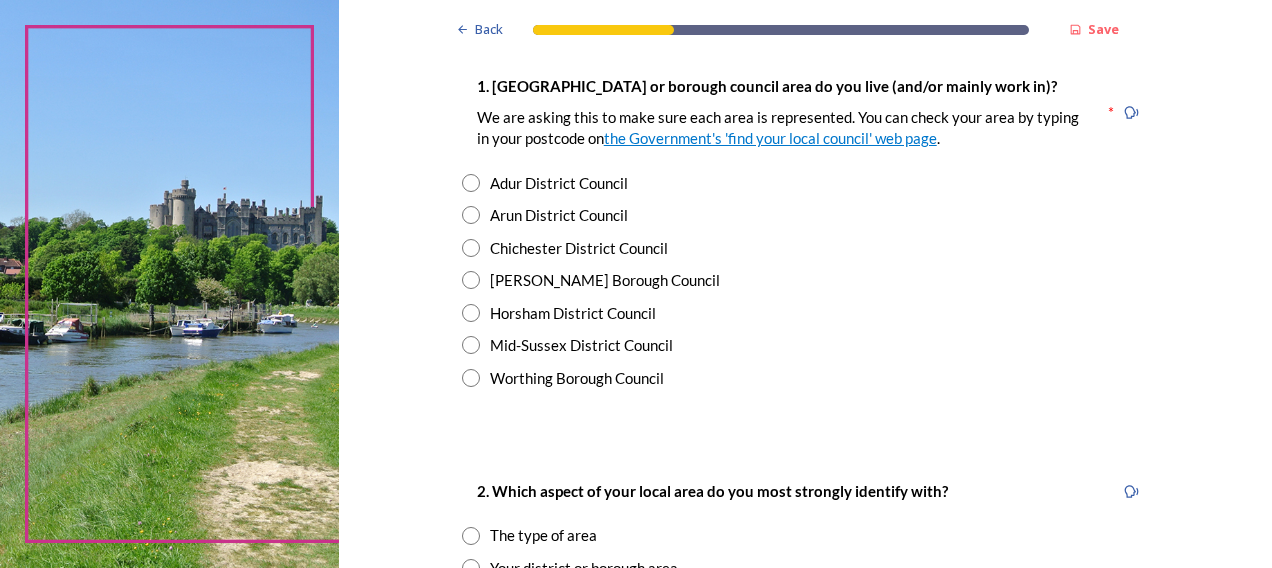 scroll, scrollTop: 418, scrollLeft: 0, axis: vertical 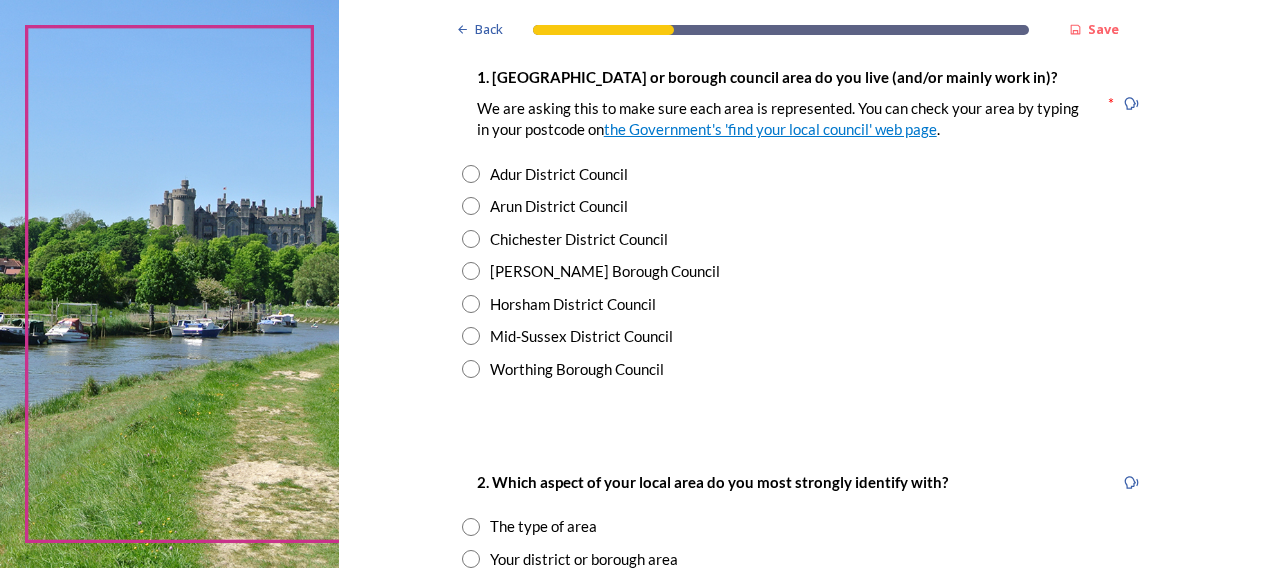 click at bounding box center [471, 206] 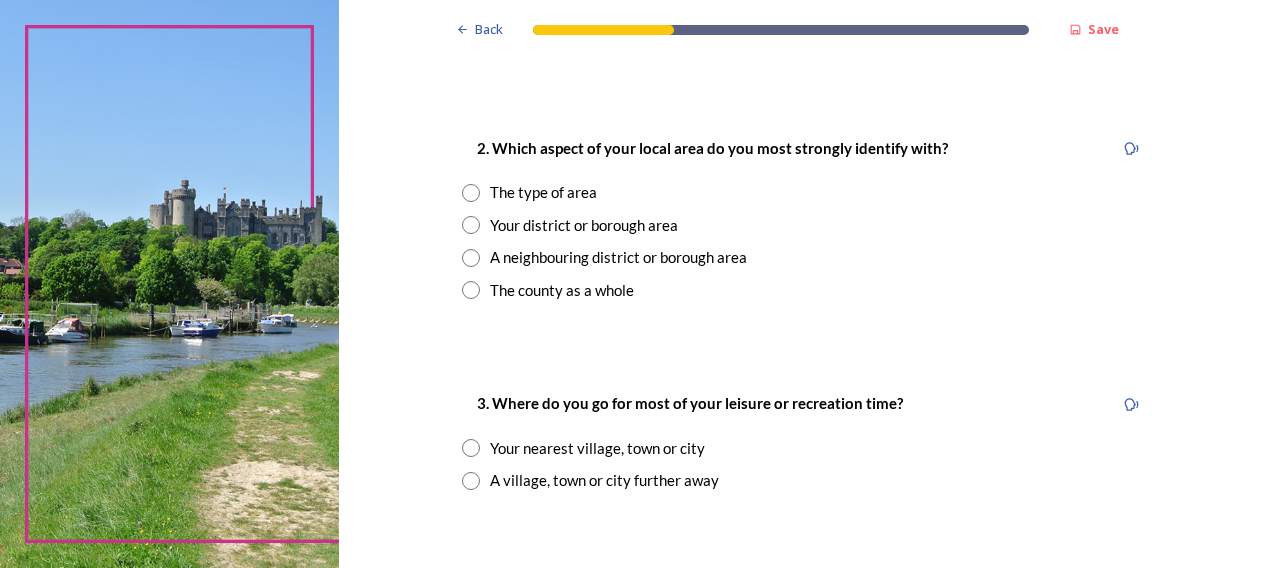 scroll, scrollTop: 768, scrollLeft: 0, axis: vertical 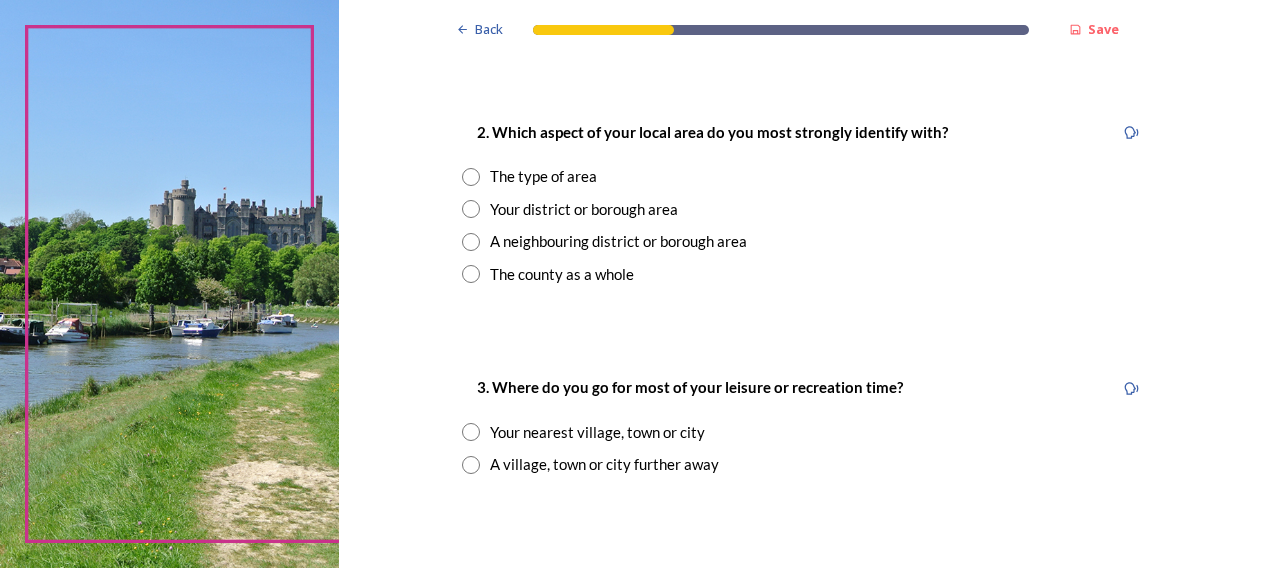 click at bounding box center (471, 274) 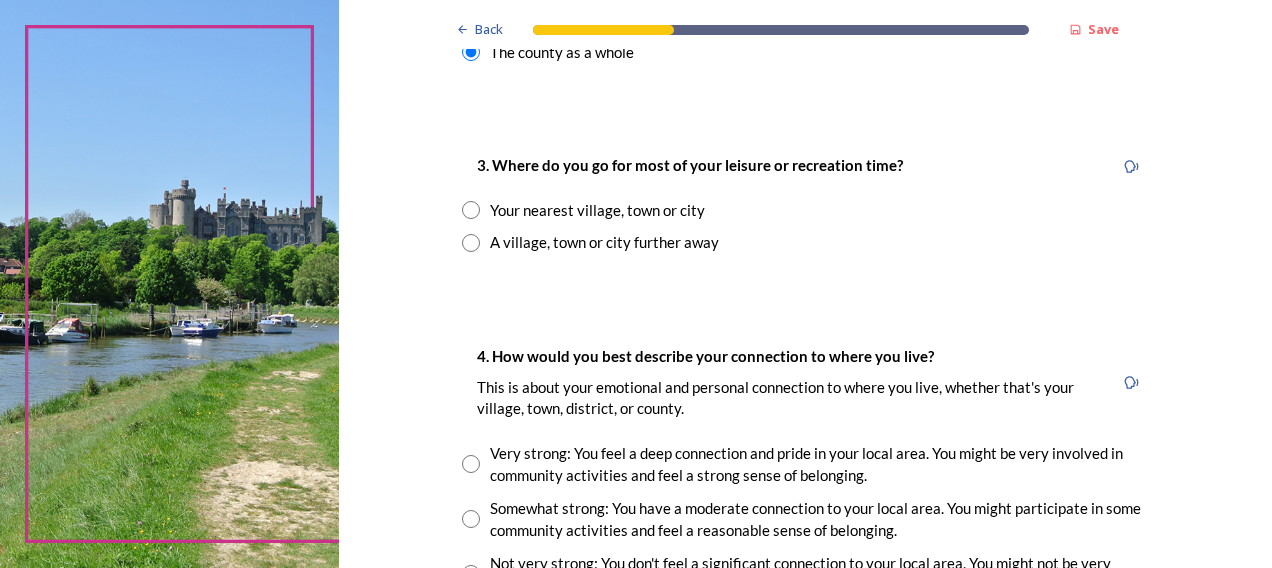 scroll, scrollTop: 1024, scrollLeft: 0, axis: vertical 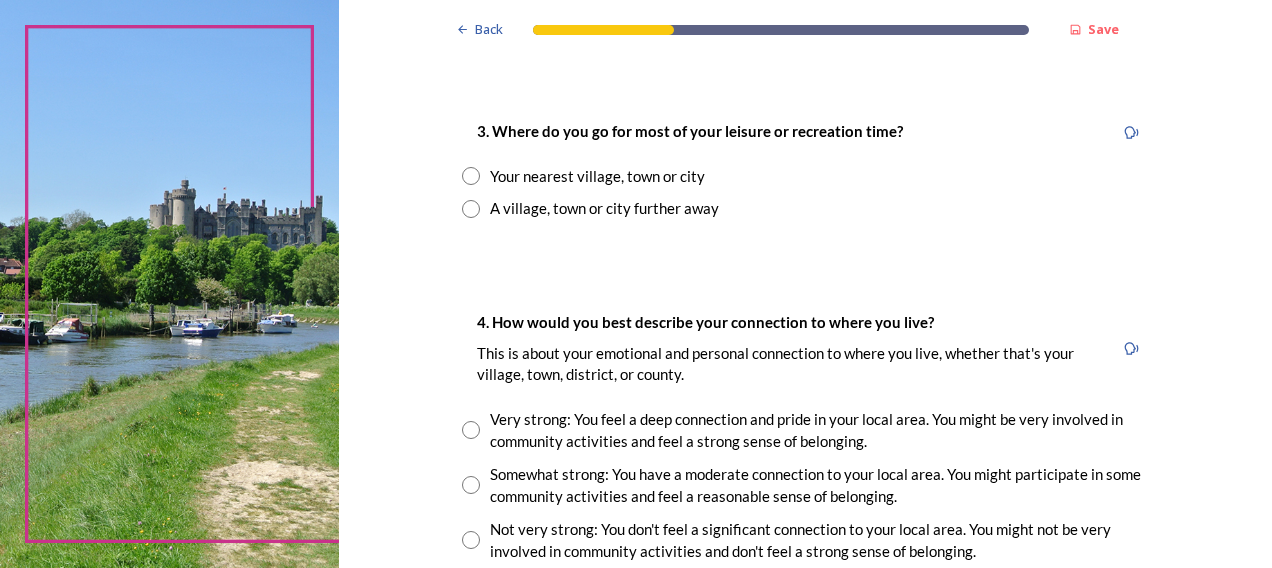 click on "Your nearest village, town or city" at bounding box center [597, 176] 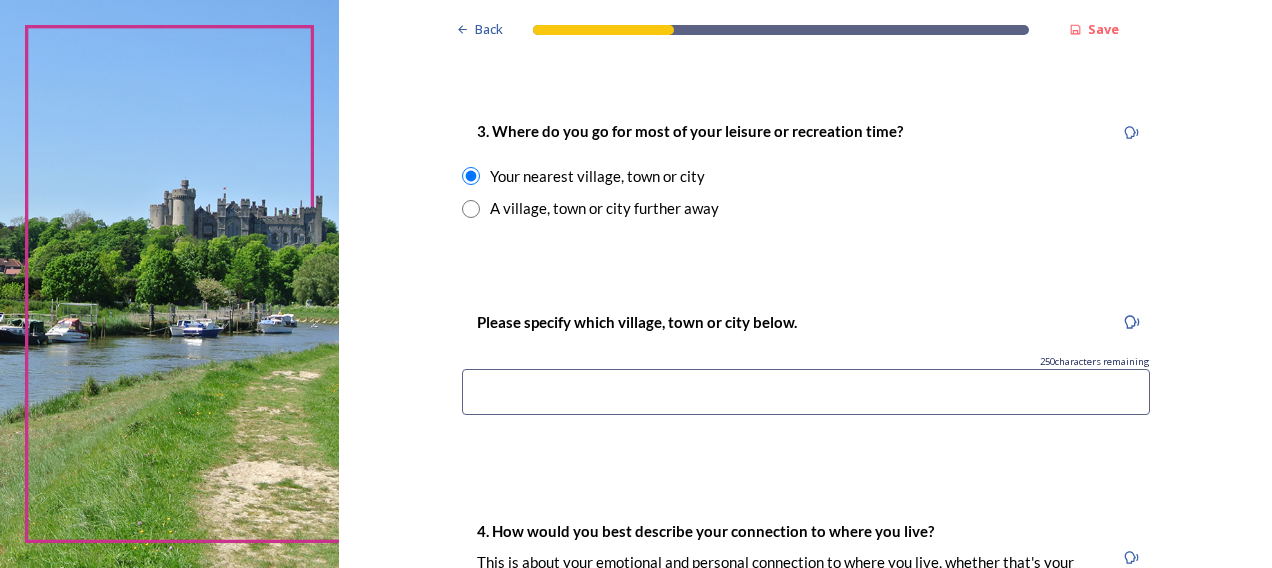click at bounding box center [806, 392] 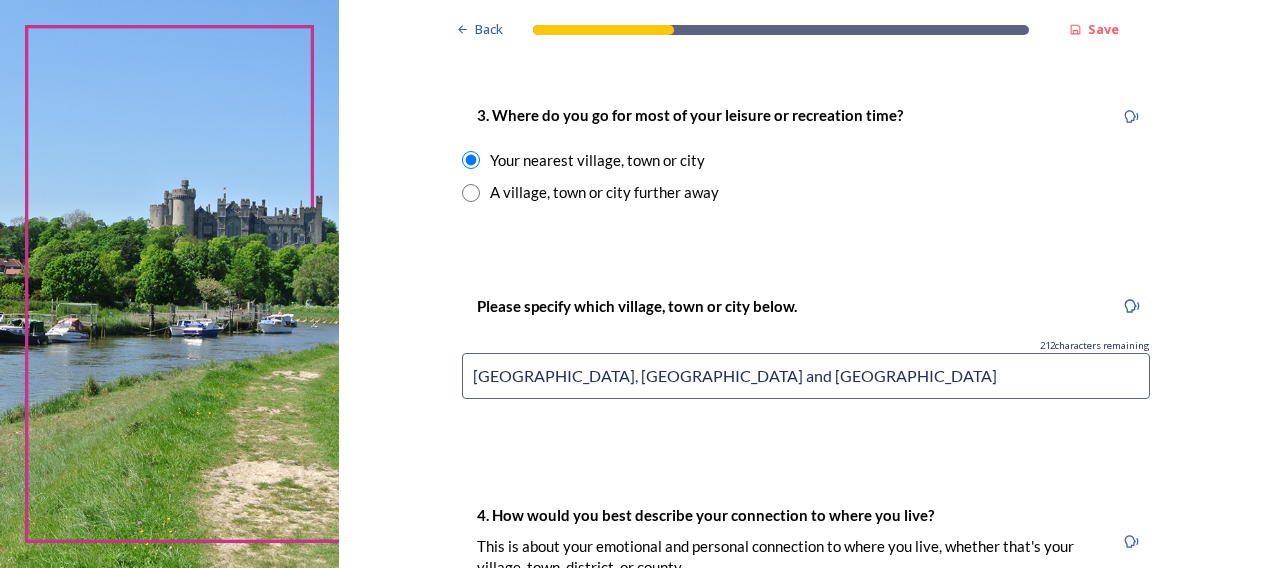 scroll, scrollTop: 1053, scrollLeft: 0, axis: vertical 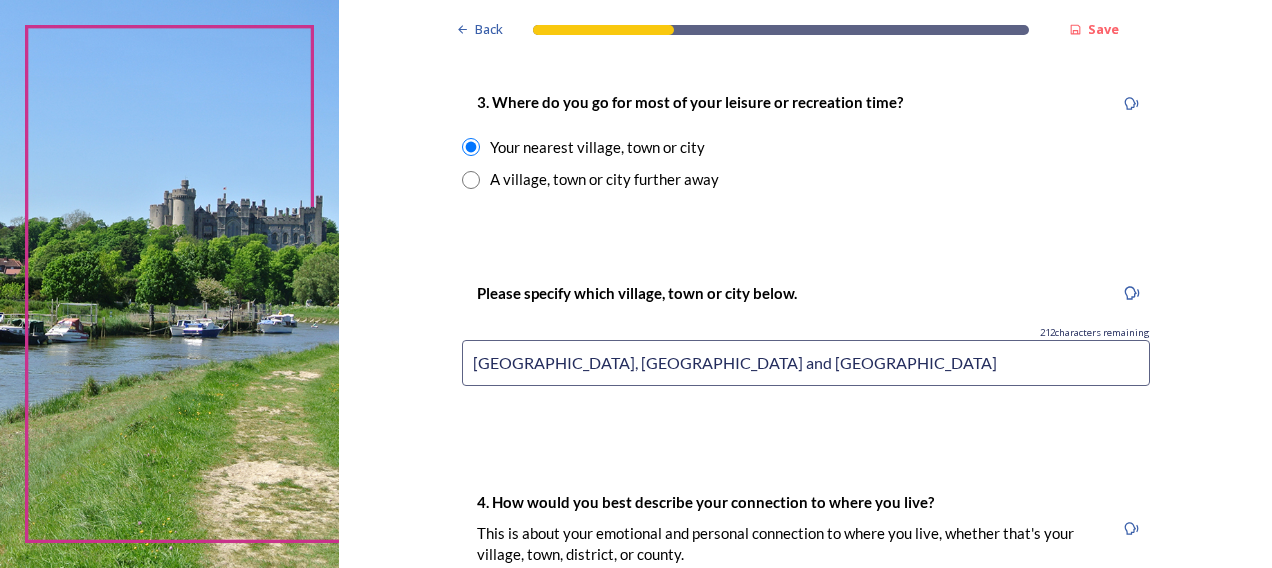 click on "Chichester, Littlehampton and Worthing" at bounding box center (806, 363) 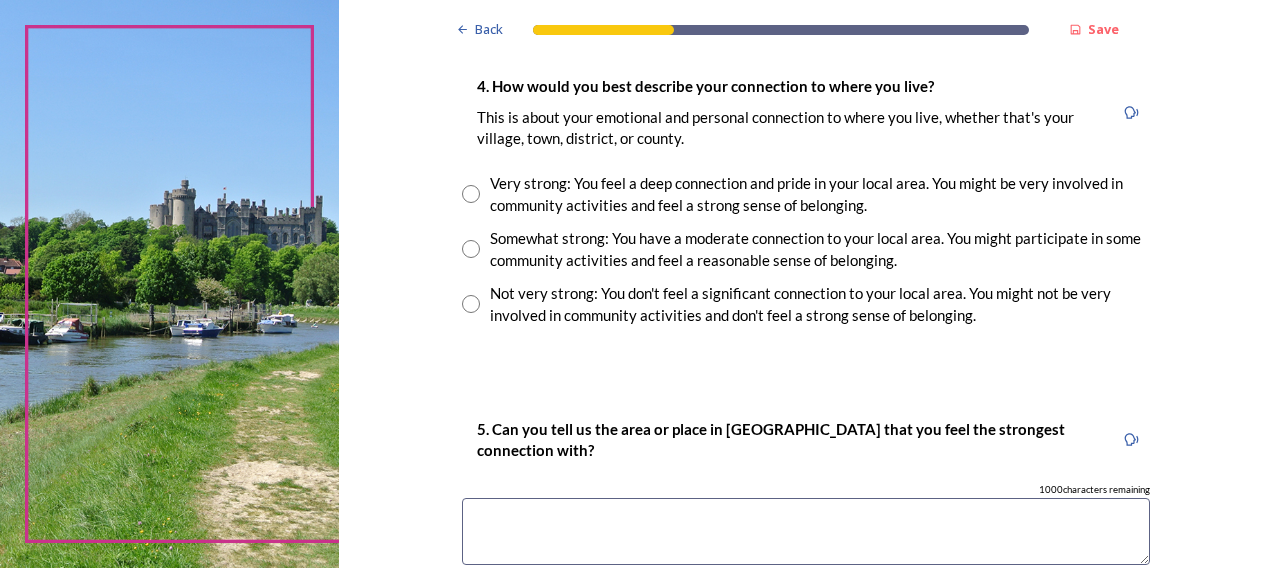 scroll, scrollTop: 1472, scrollLeft: 0, axis: vertical 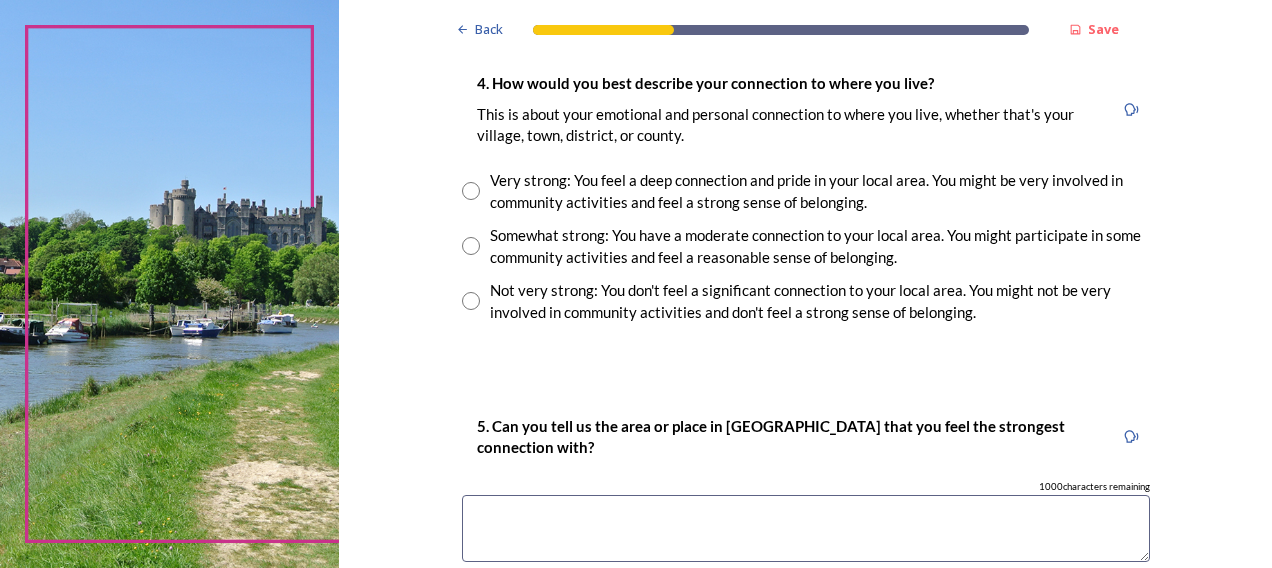 type on "Chichester, Littlehampton and Worthing" 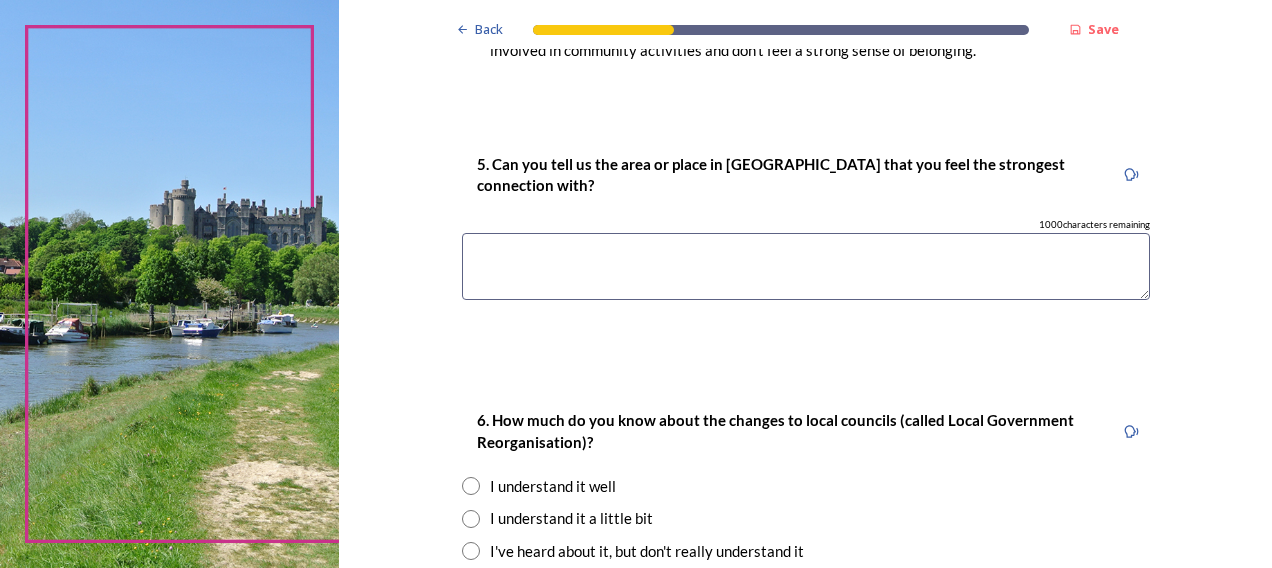 scroll, scrollTop: 1750, scrollLeft: 0, axis: vertical 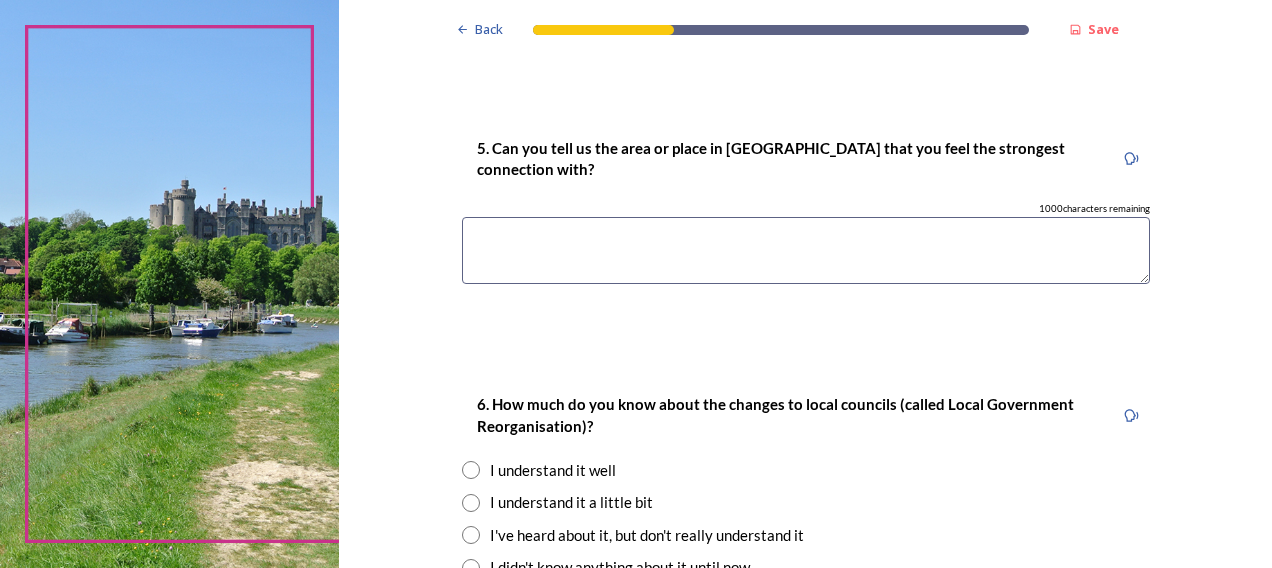 click at bounding box center [806, 250] 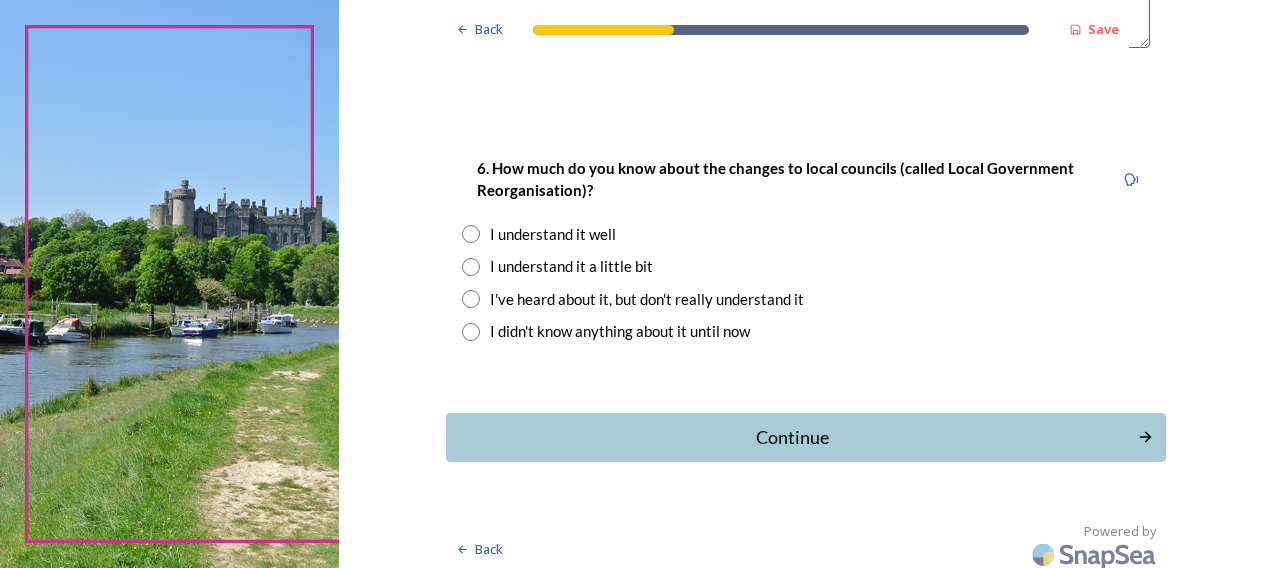 scroll, scrollTop: 1994, scrollLeft: 0, axis: vertical 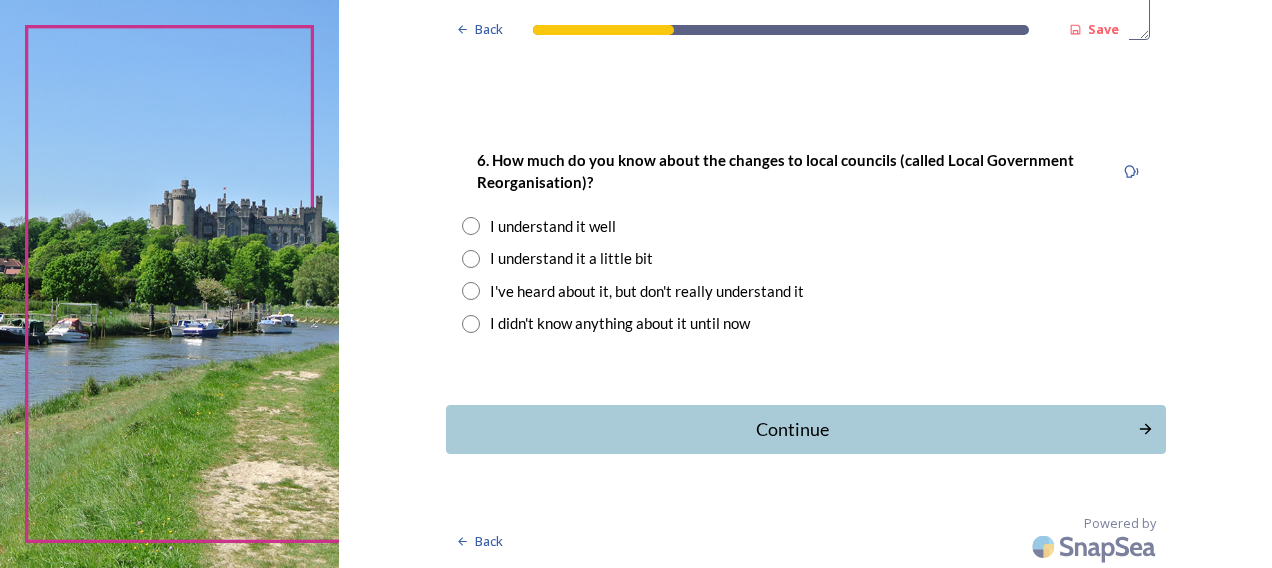 type on "Chichester" 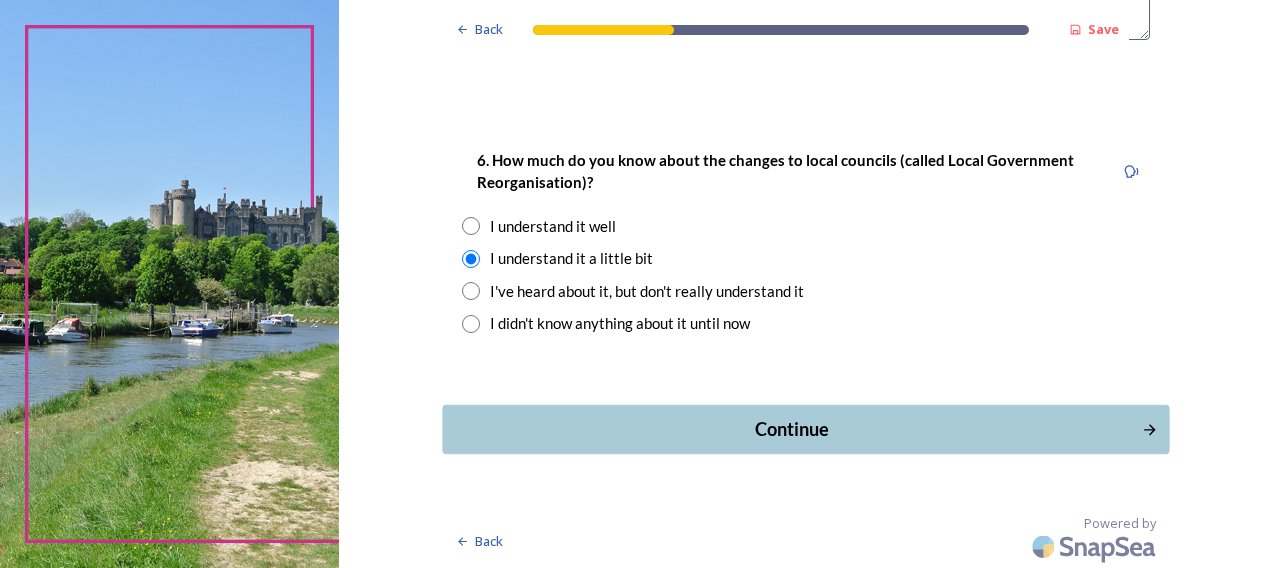 click on "Continue" at bounding box center [791, 429] 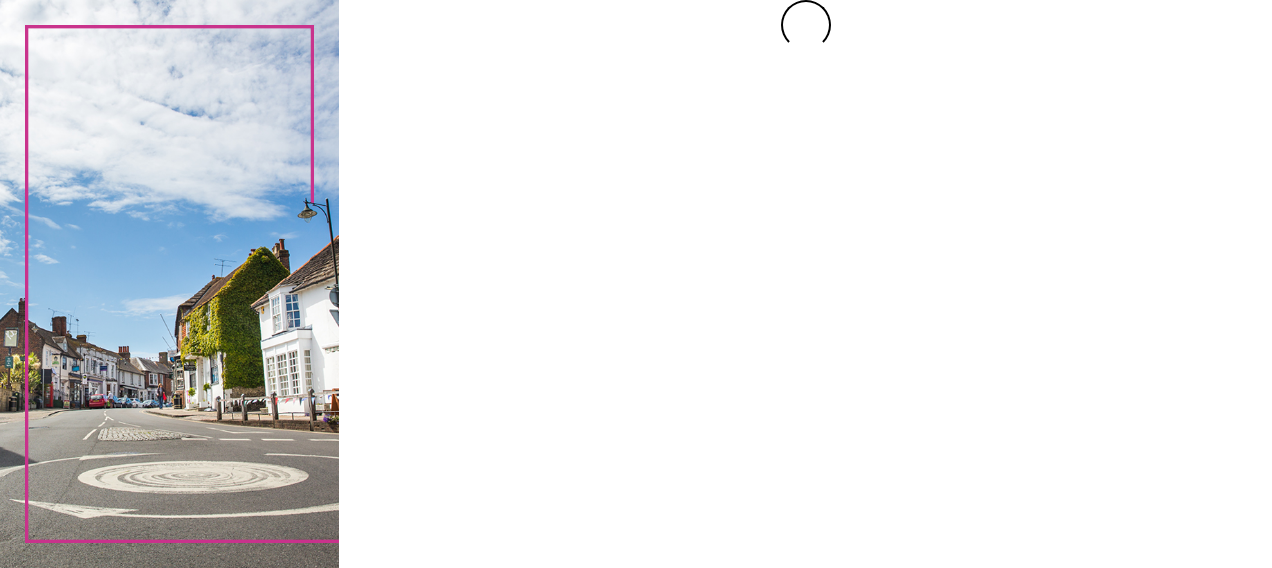 scroll, scrollTop: 0, scrollLeft: 0, axis: both 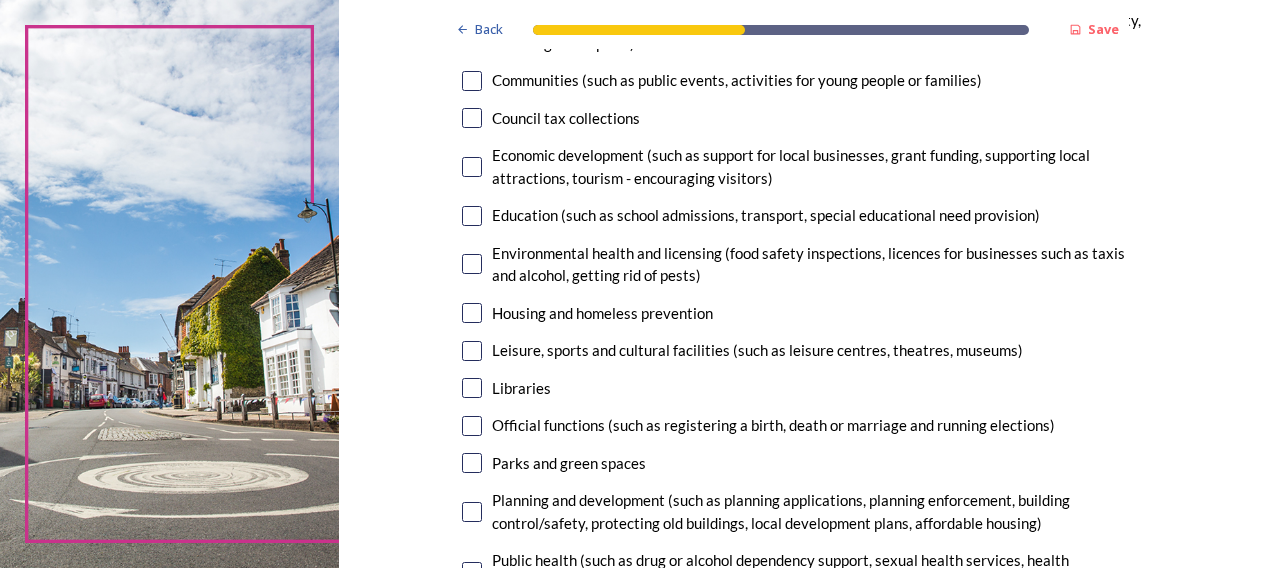 click at bounding box center [472, 216] 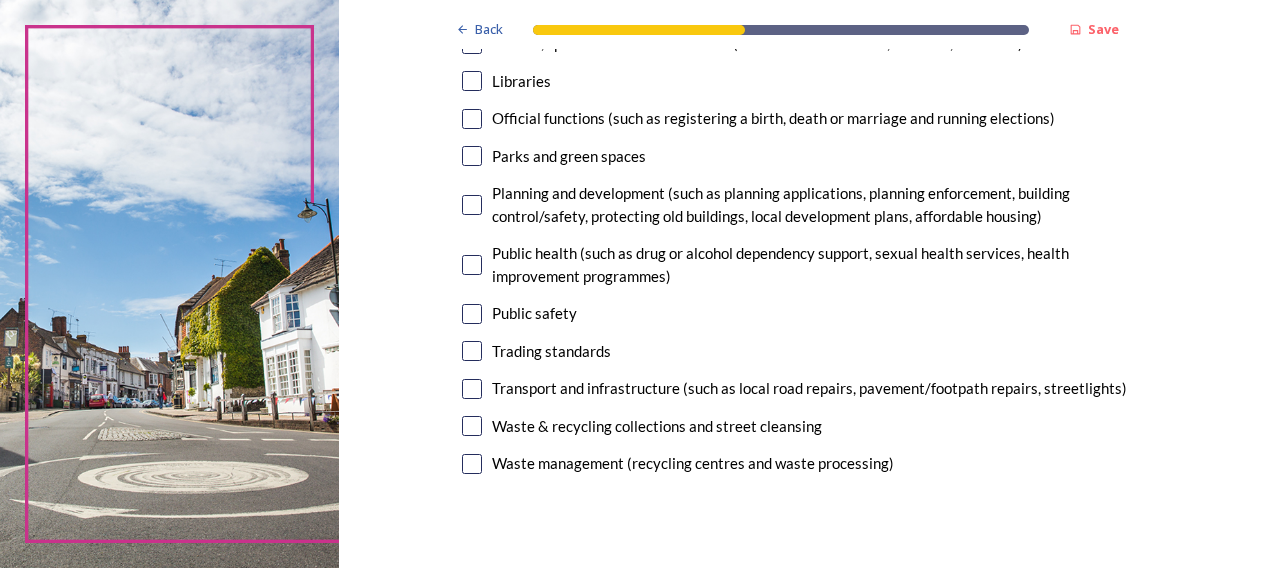 scroll, scrollTop: 637, scrollLeft: 0, axis: vertical 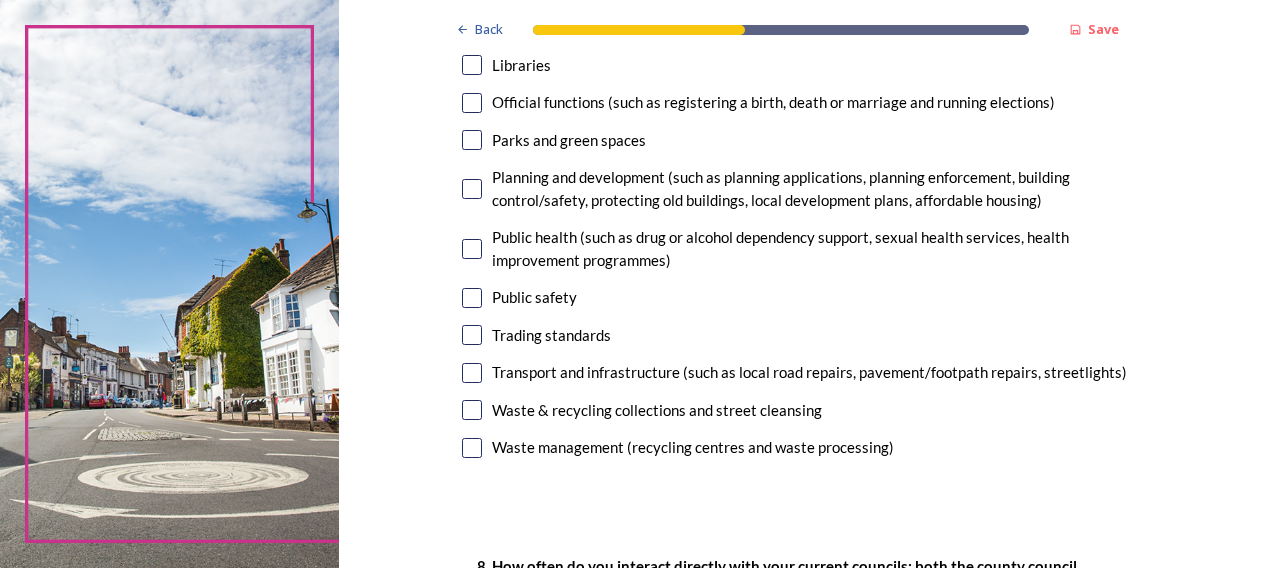 click at bounding box center (472, 140) 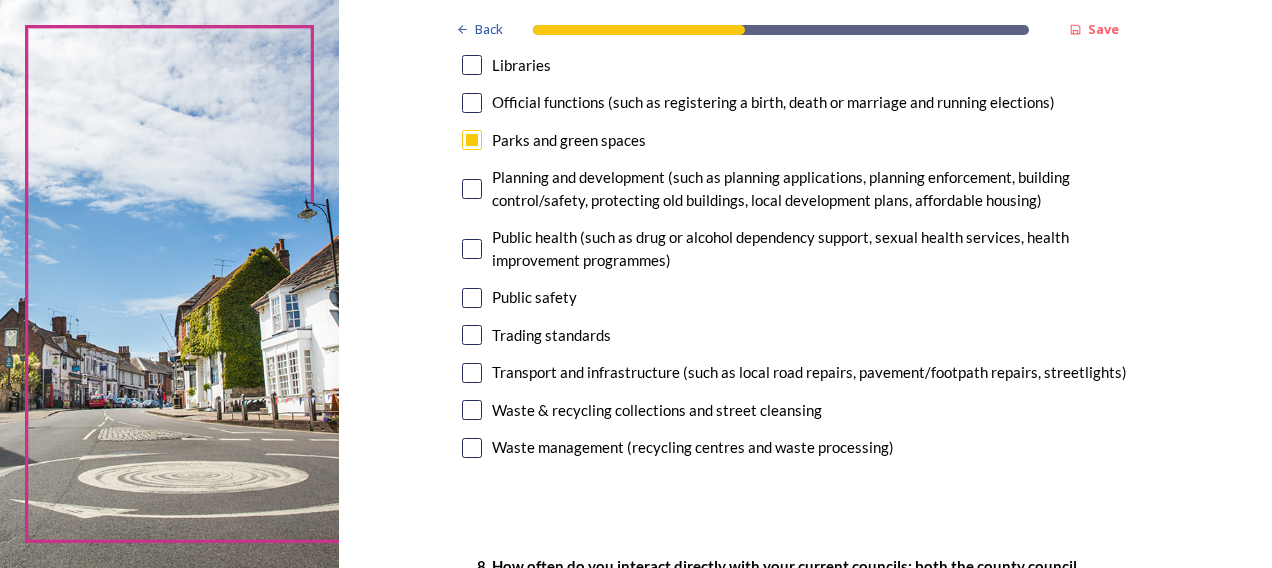 click at bounding box center [472, 410] 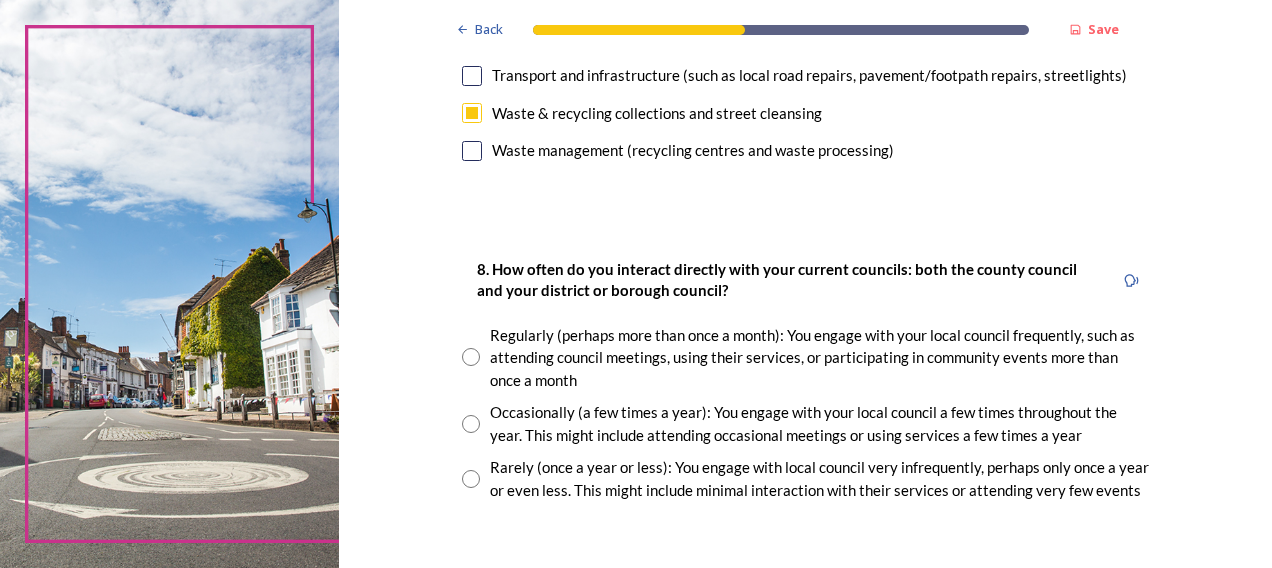 scroll, scrollTop: 954, scrollLeft: 0, axis: vertical 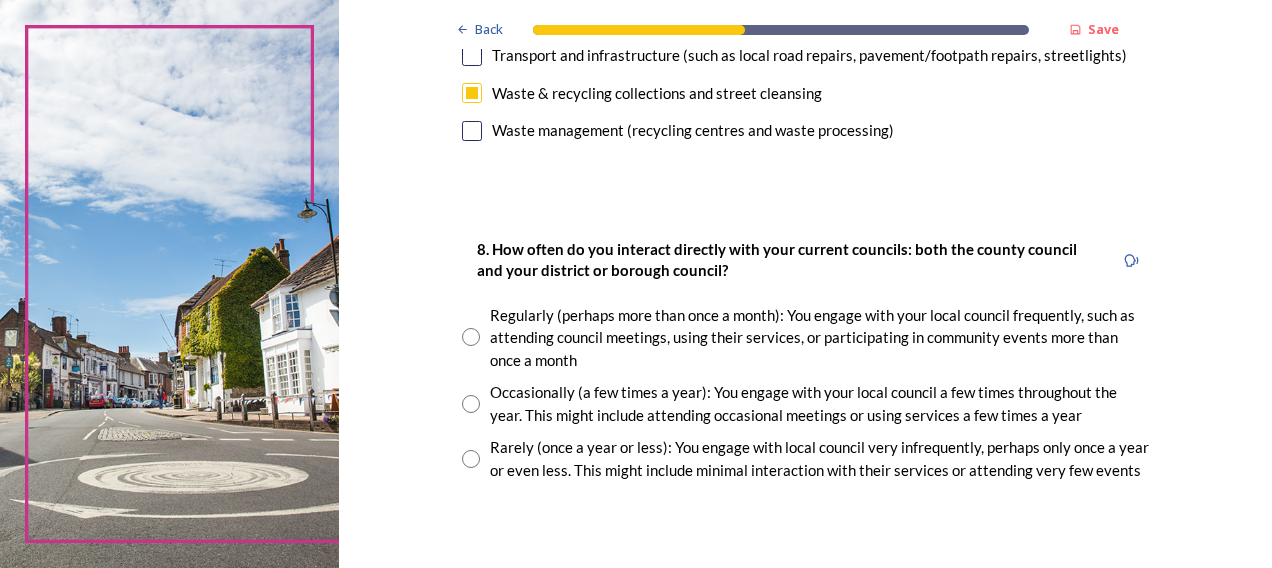click at bounding box center [472, 131] 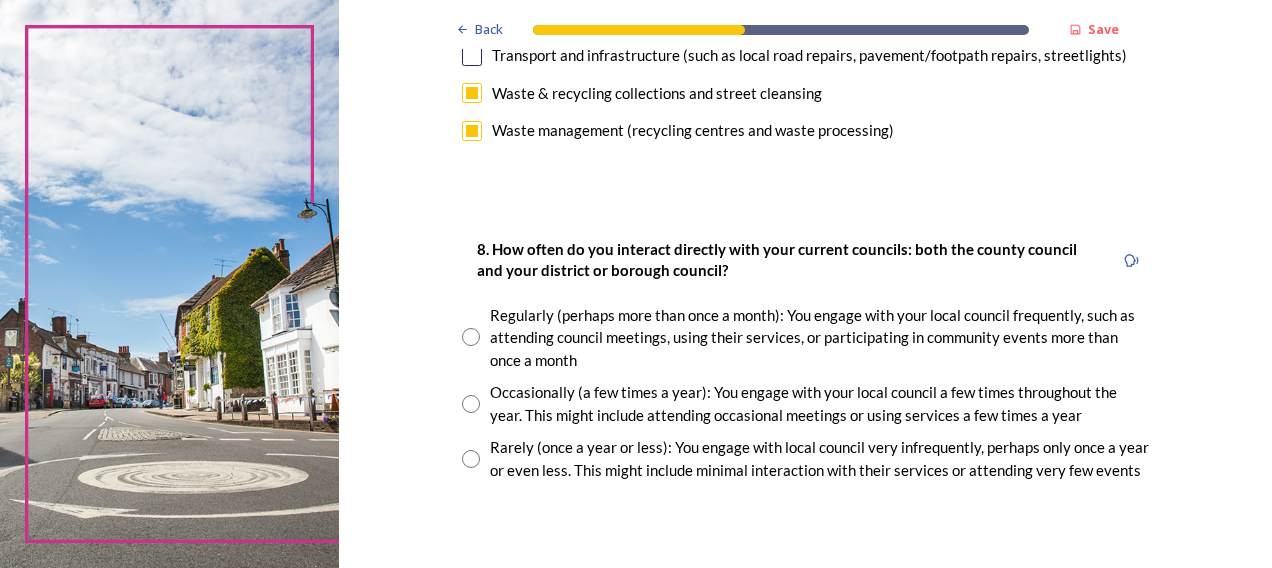 click at bounding box center [471, 459] 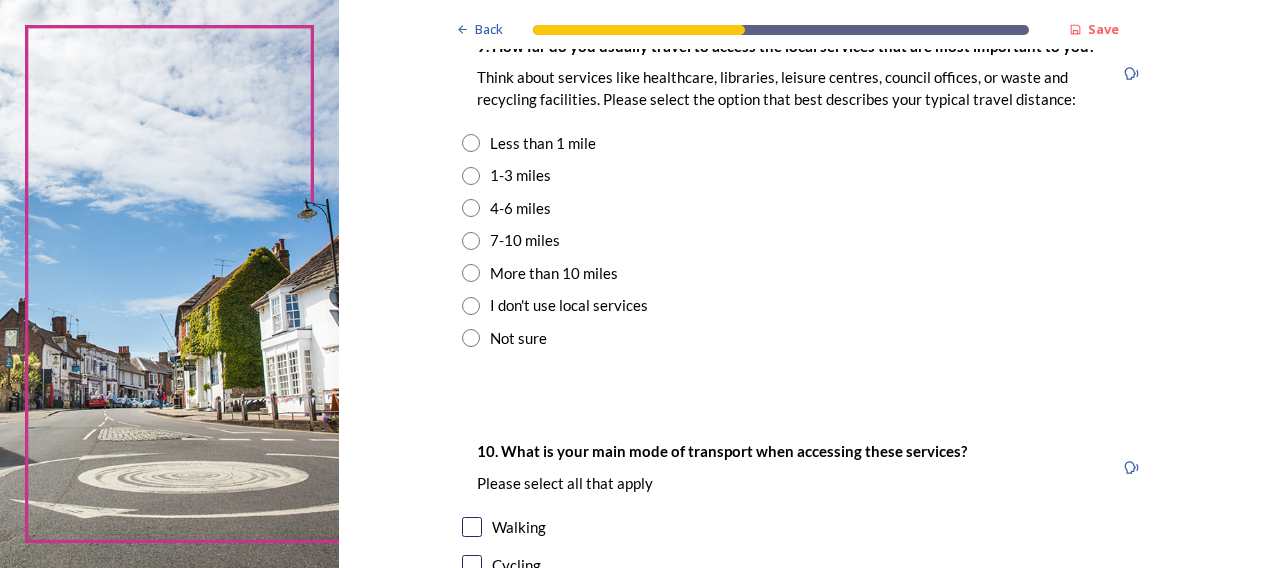 scroll, scrollTop: 1468, scrollLeft: 0, axis: vertical 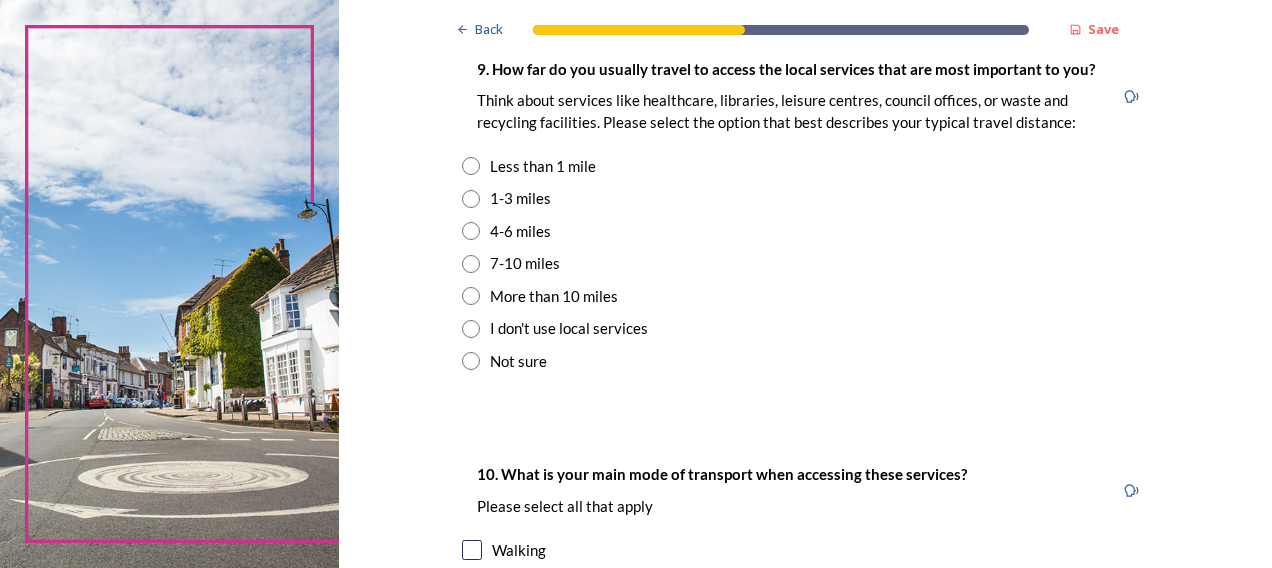 click at bounding box center [471, 199] 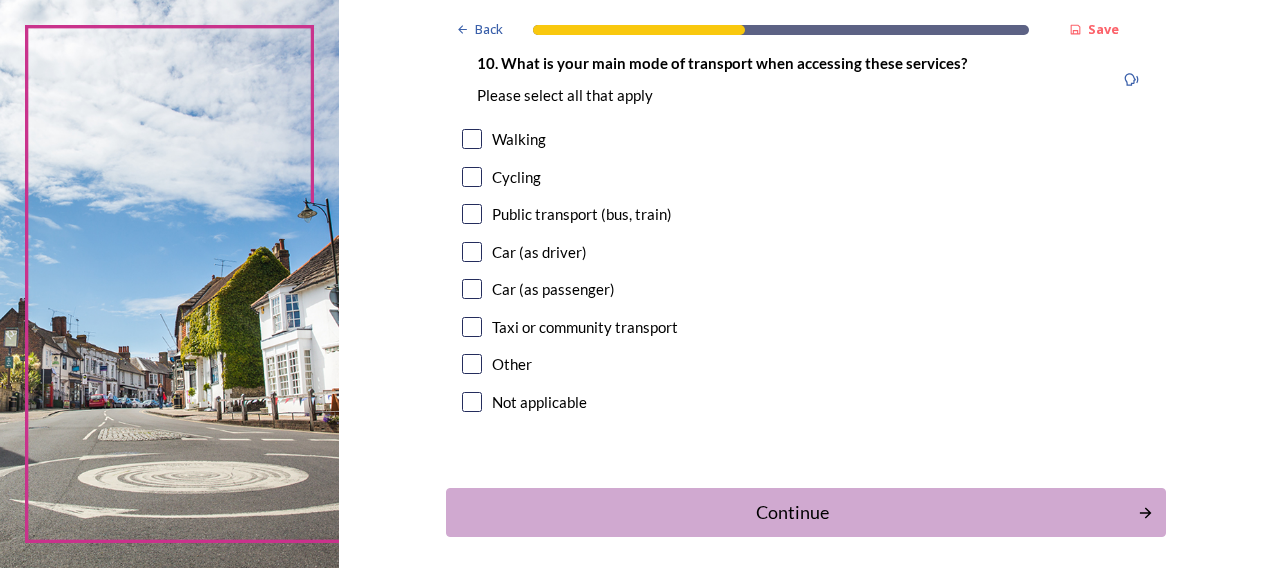 scroll, scrollTop: 1886, scrollLeft: 0, axis: vertical 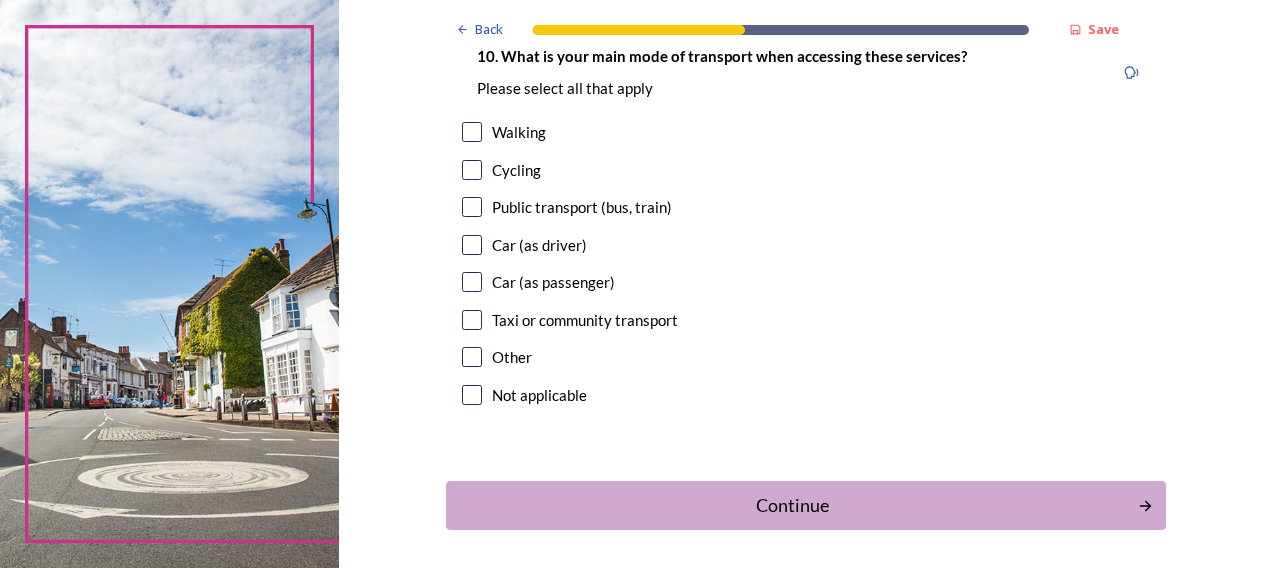click at bounding box center (472, 245) 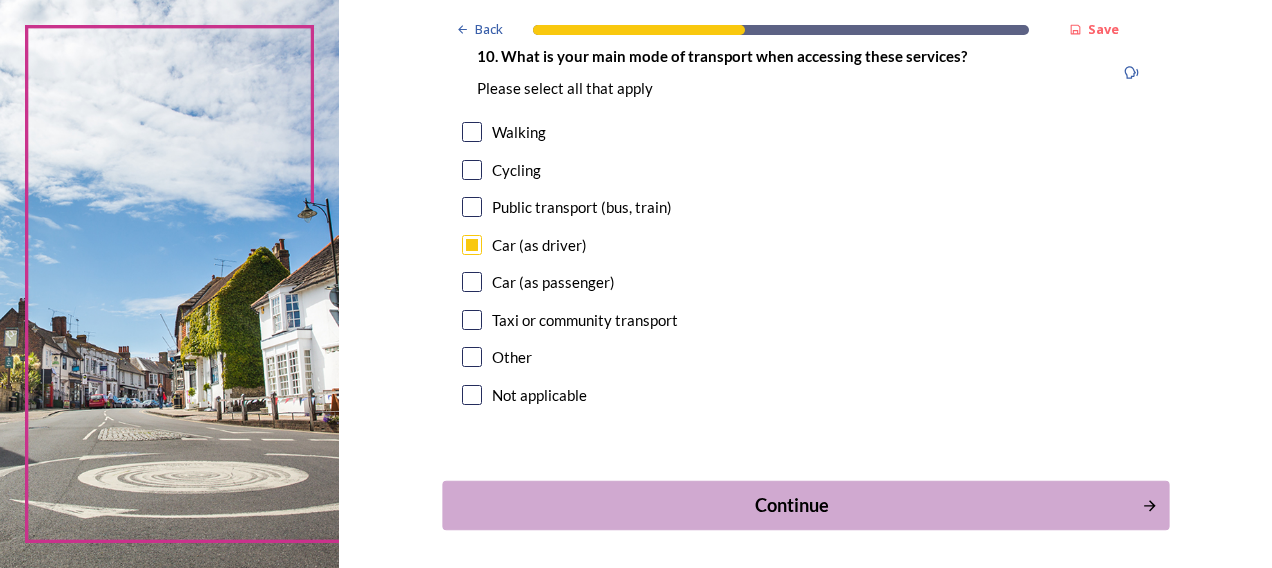 click on "Continue" at bounding box center (791, 505) 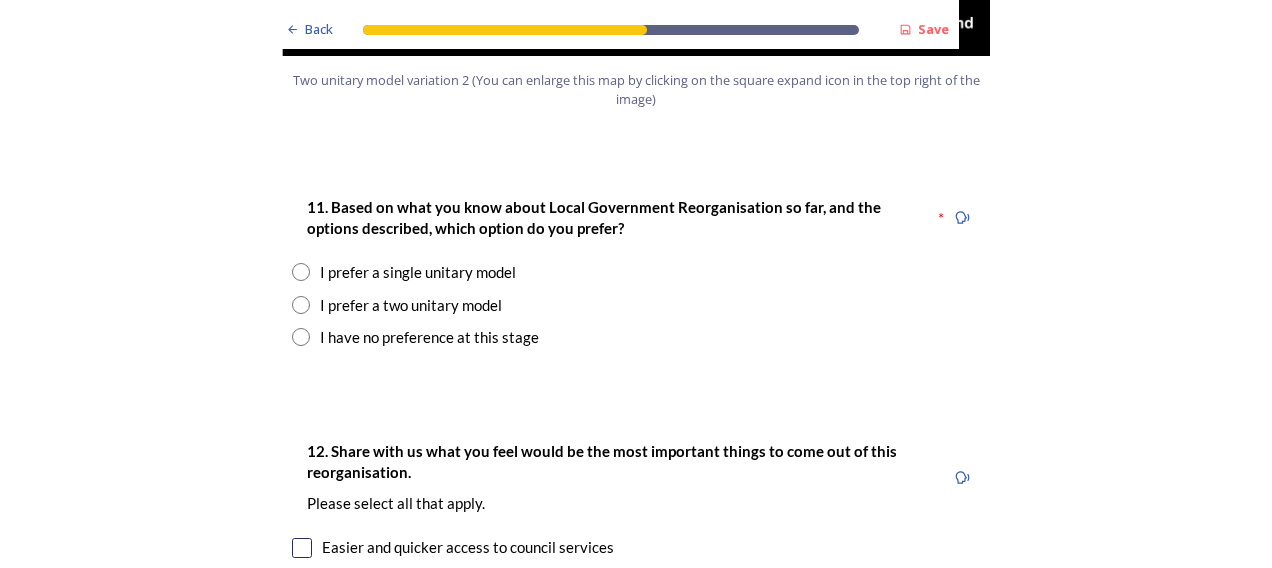 scroll, scrollTop: 2611, scrollLeft: 0, axis: vertical 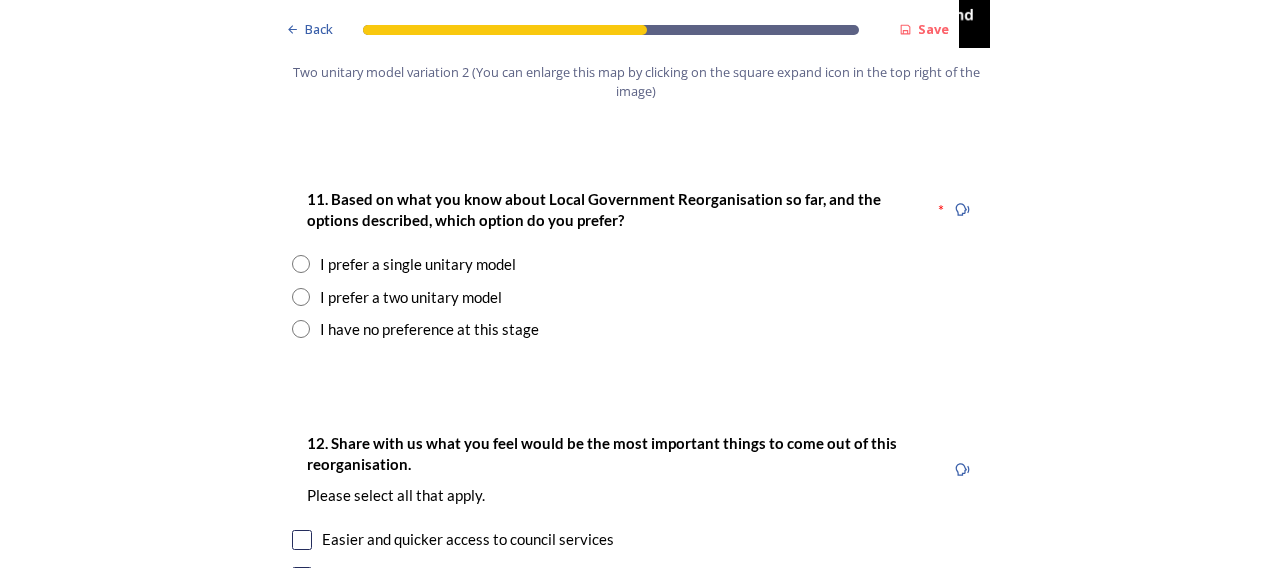 click at bounding box center [301, 297] 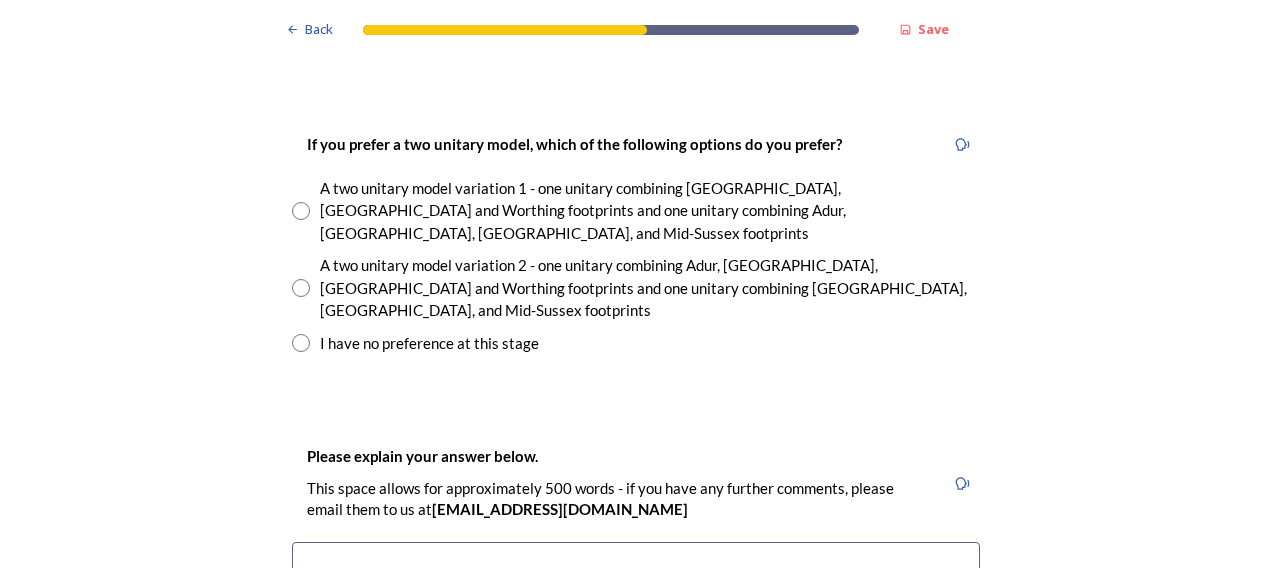 scroll, scrollTop: 2875, scrollLeft: 0, axis: vertical 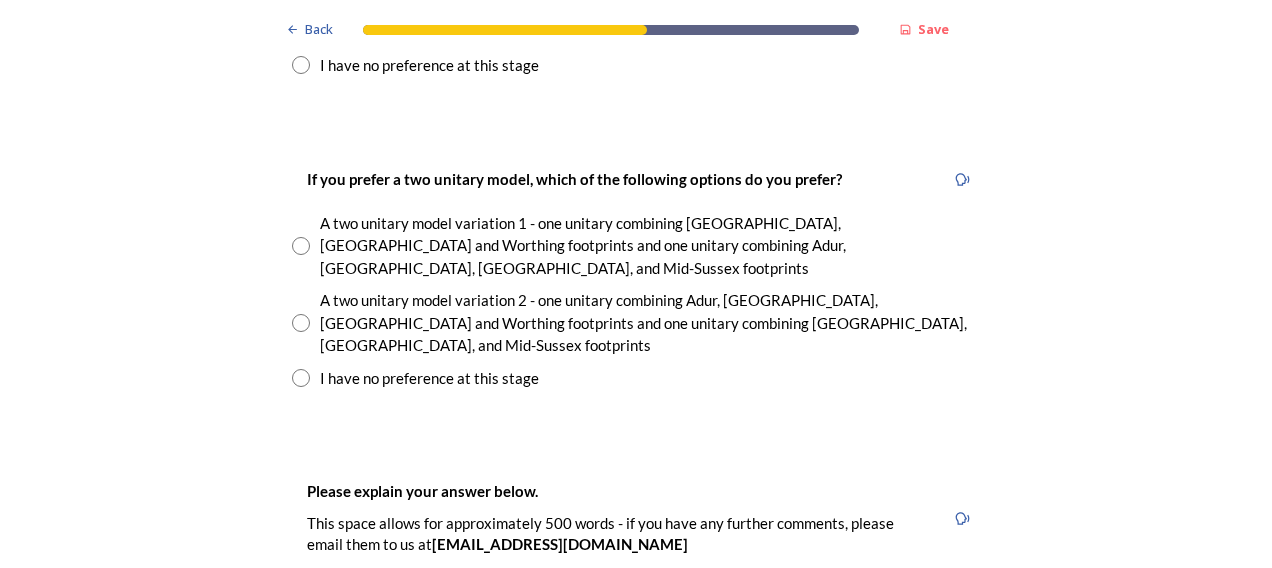 click at bounding box center [301, 323] 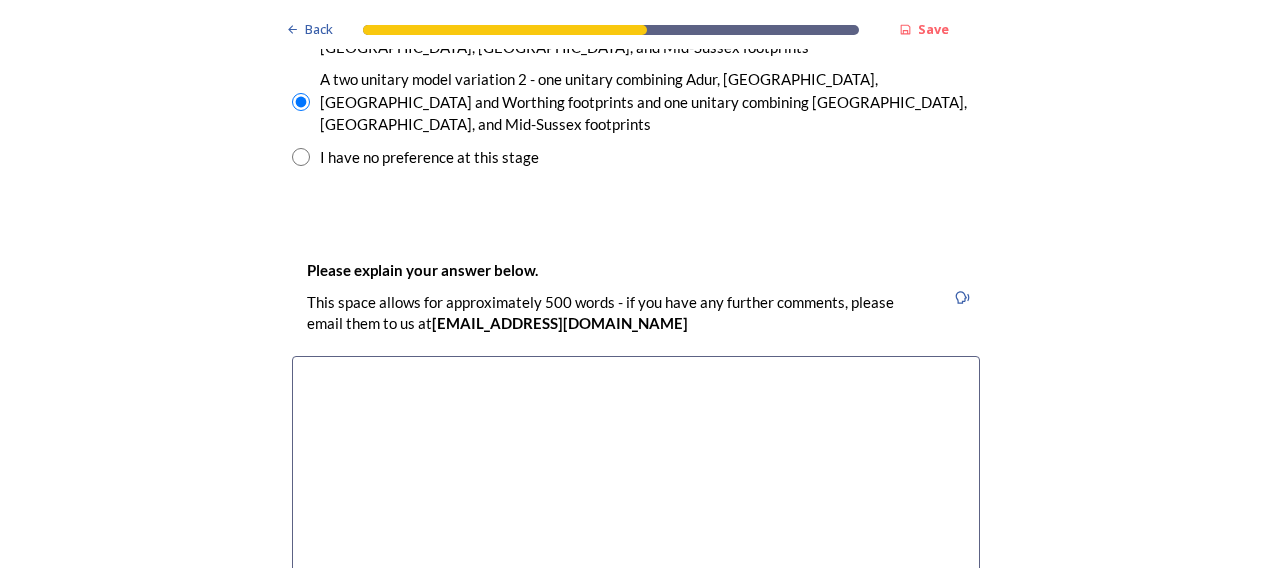 scroll, scrollTop: 3122, scrollLeft: 0, axis: vertical 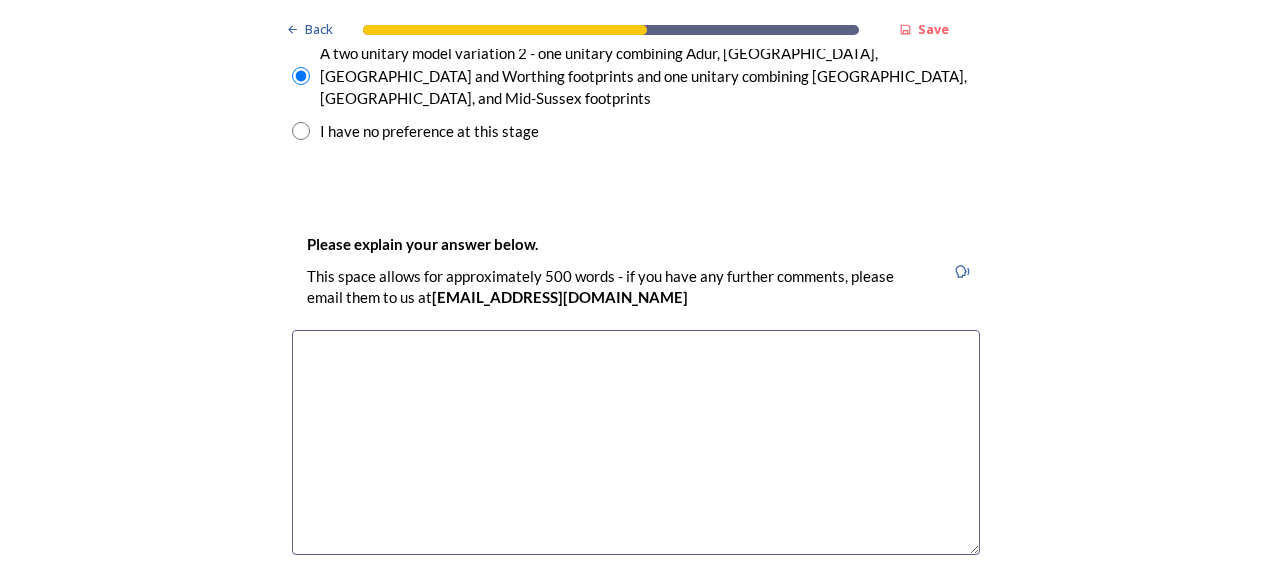 click at bounding box center (636, 442) 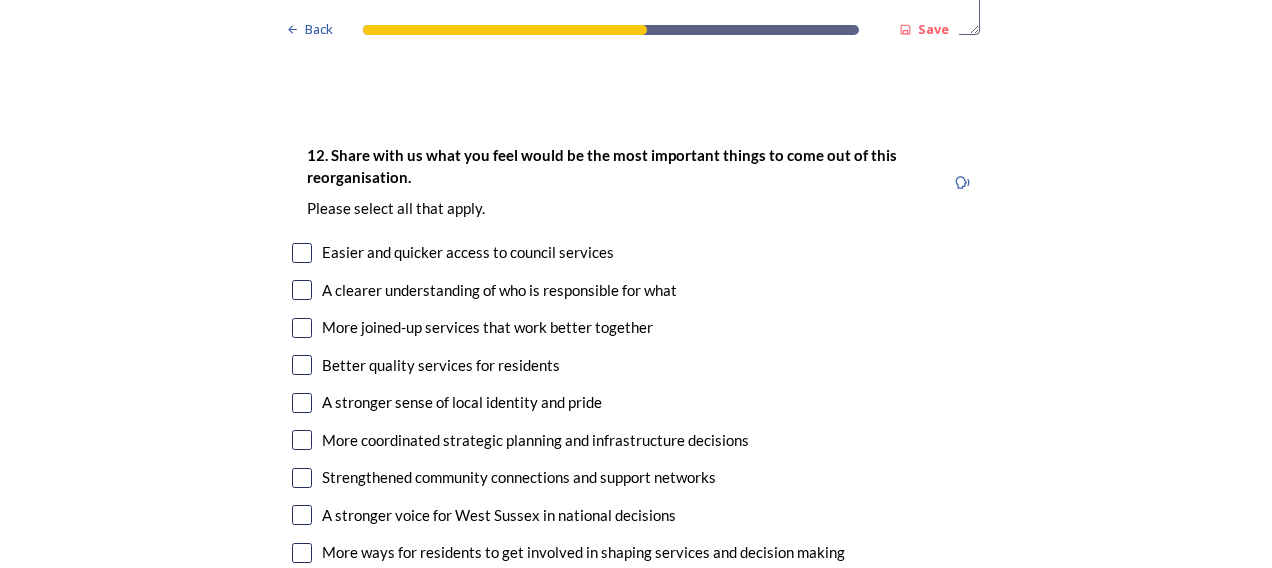 scroll, scrollTop: 3659, scrollLeft: 0, axis: vertical 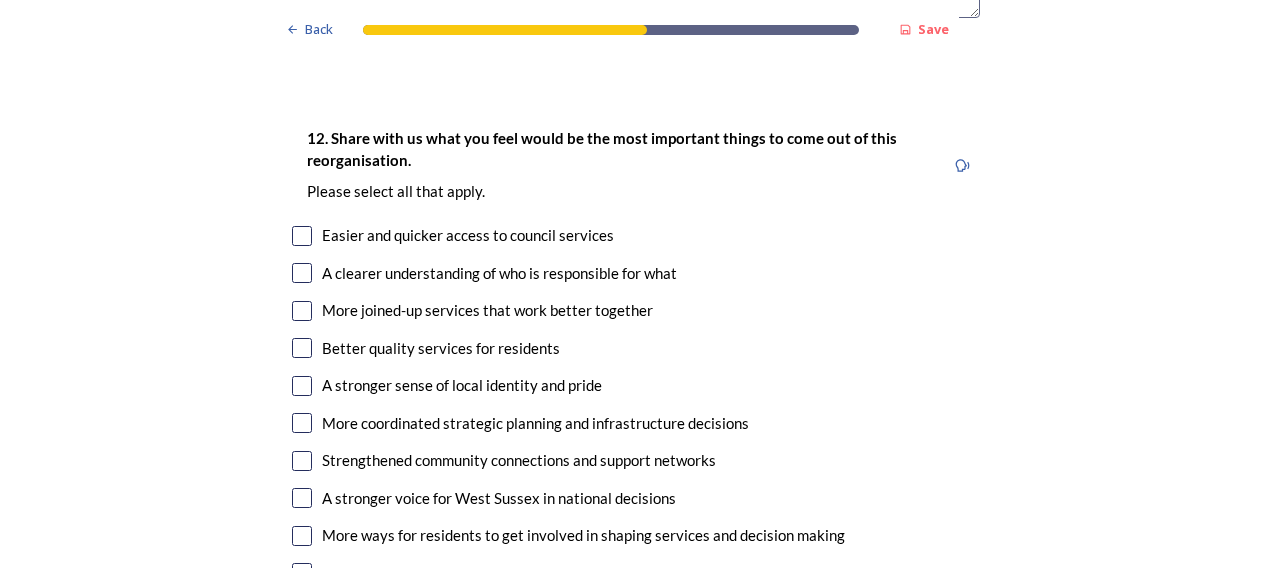 type on "Makes sense to keep coastal communities together. Adur and Worthing are too closely aligned to be split." 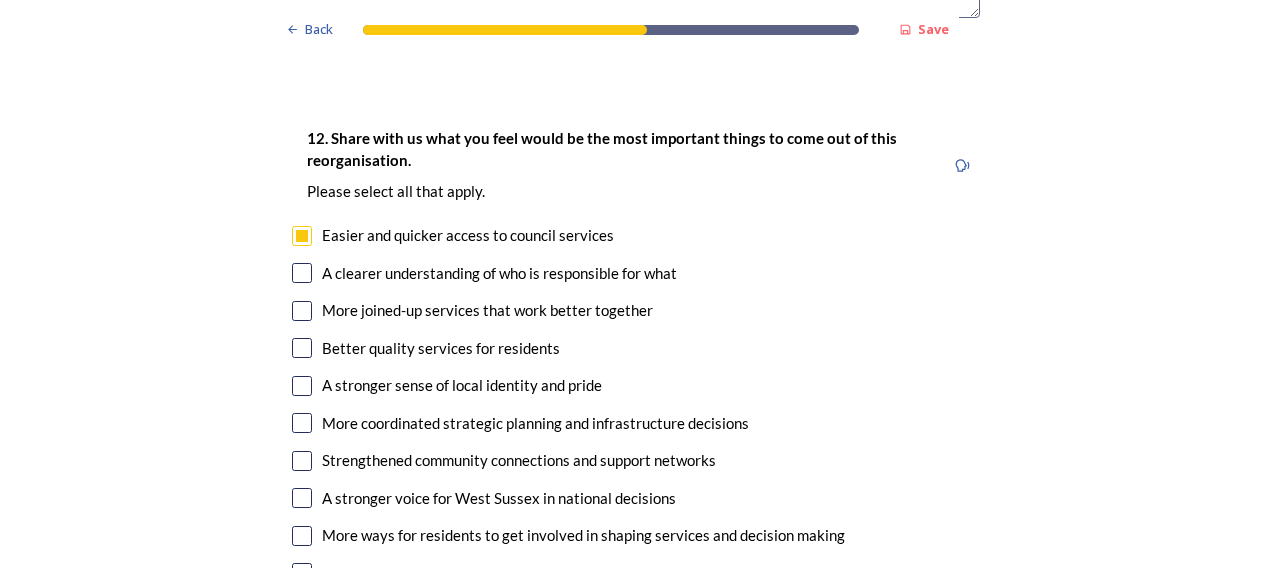 checkbox on "true" 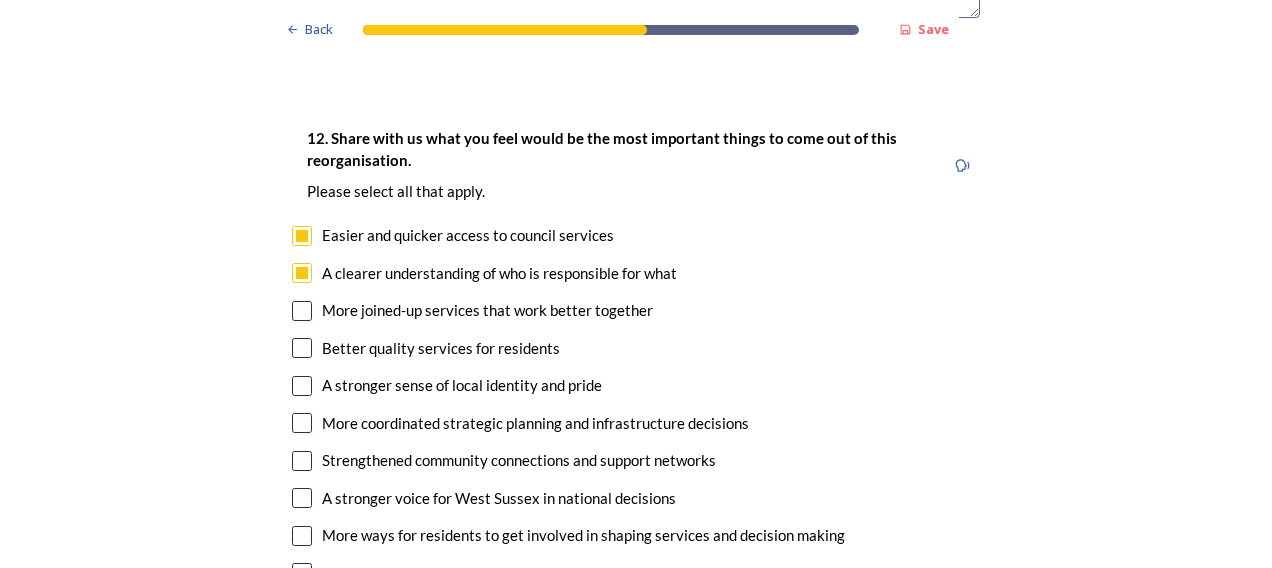 click at bounding box center (302, 311) 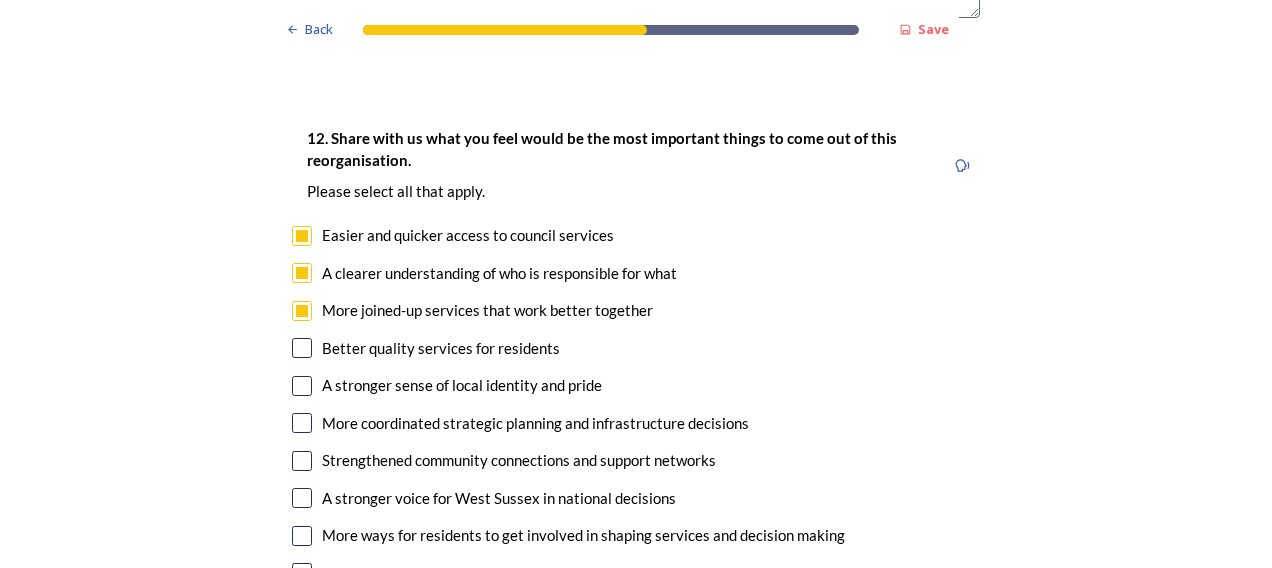 click at bounding box center (302, 348) 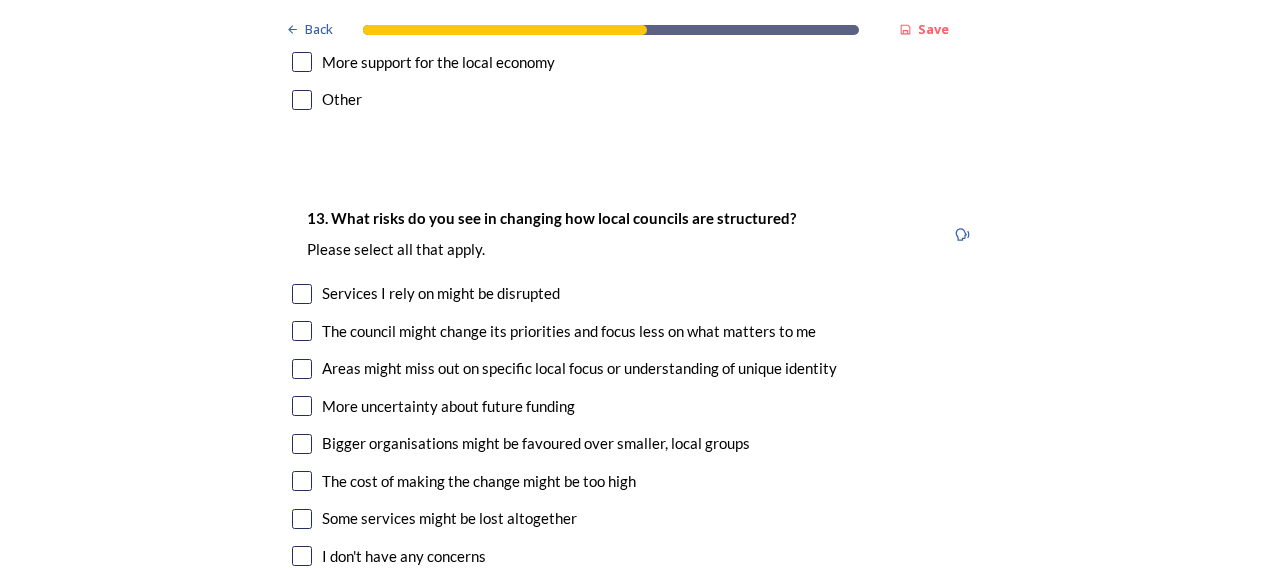 scroll, scrollTop: 4249, scrollLeft: 0, axis: vertical 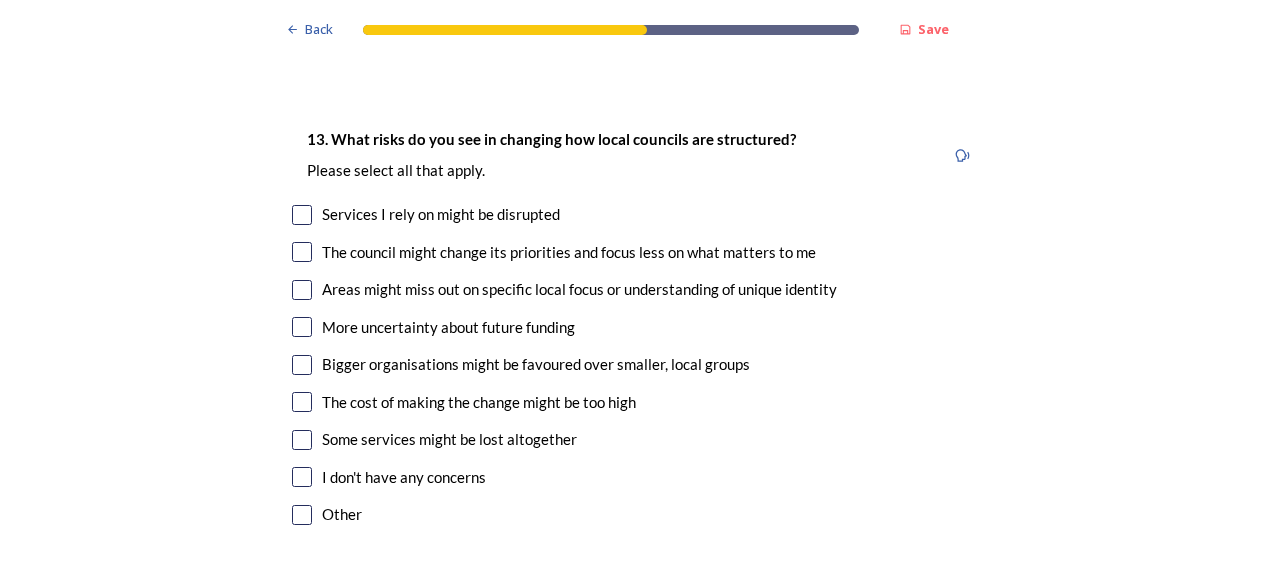 click at bounding box center (302, 215) 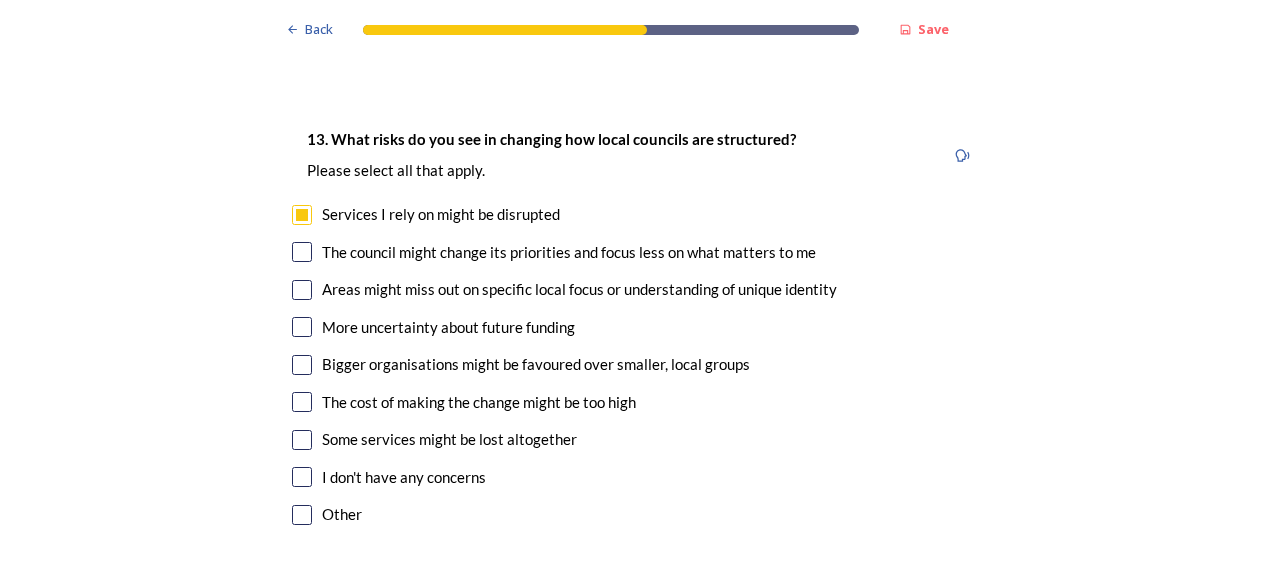 click at bounding box center (302, 402) 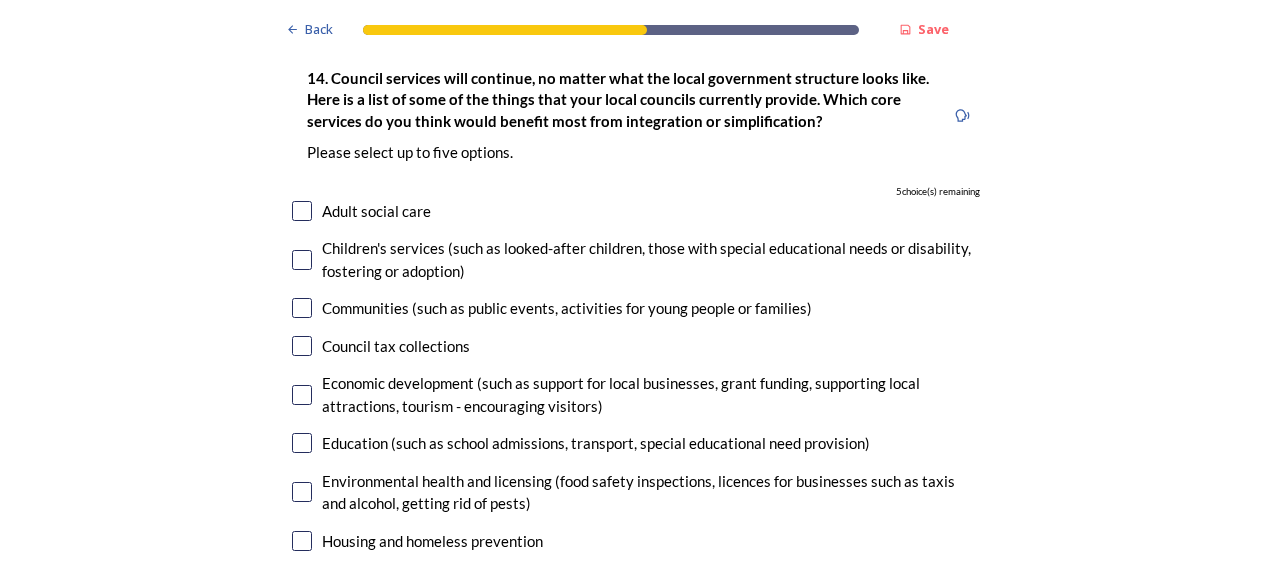 scroll, scrollTop: 4813, scrollLeft: 0, axis: vertical 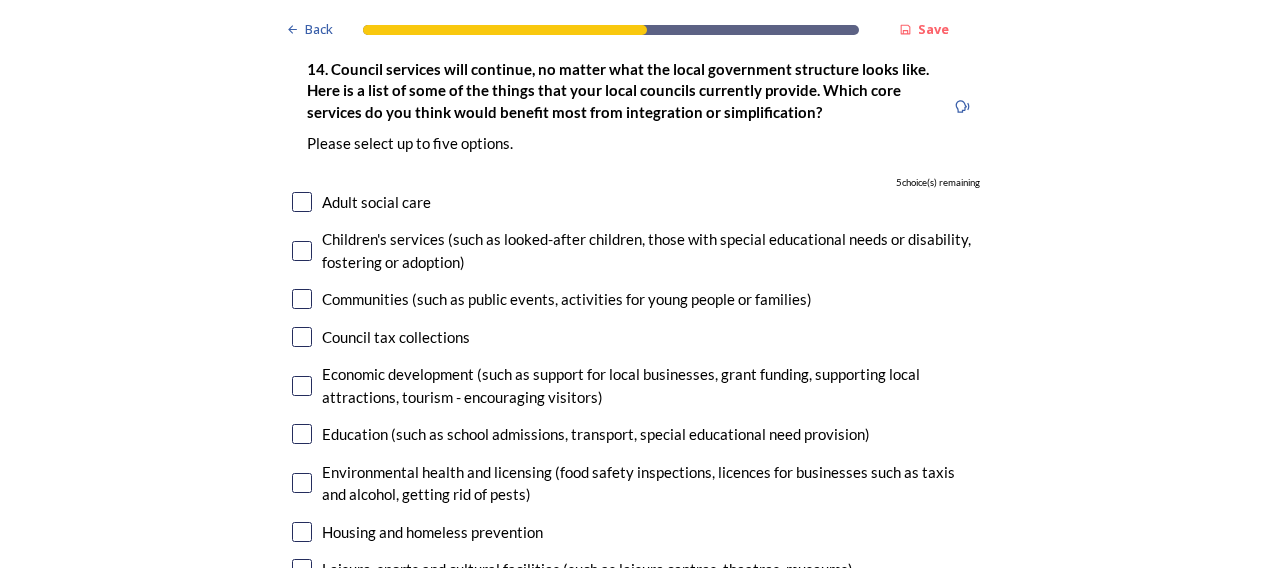 click at bounding box center [302, 202] 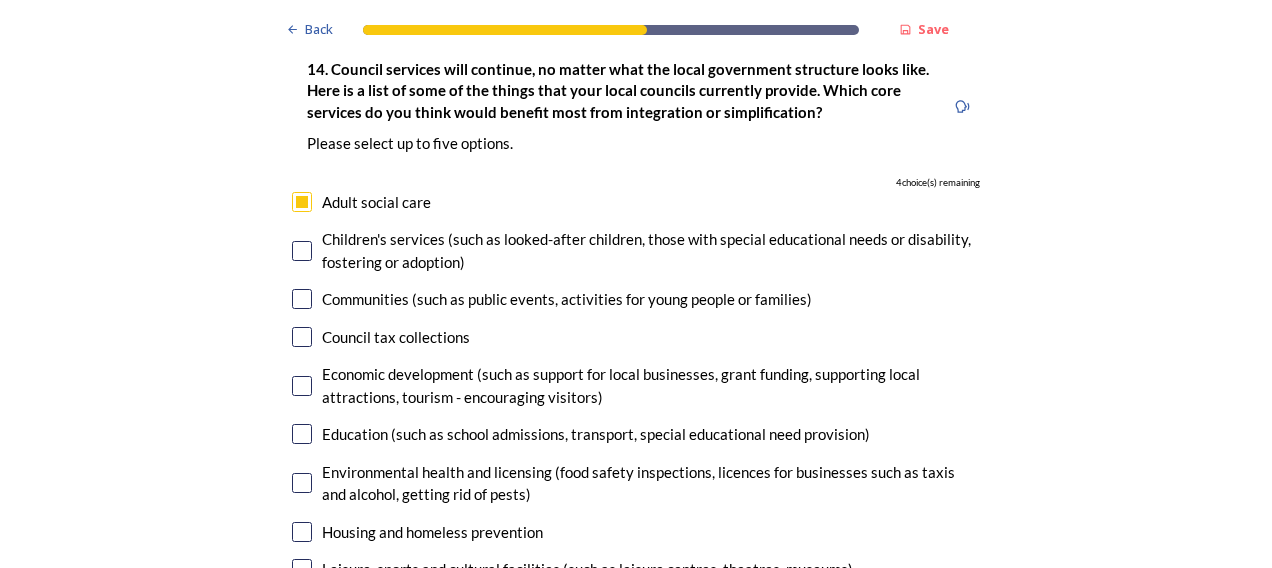 click at bounding box center (302, 202) 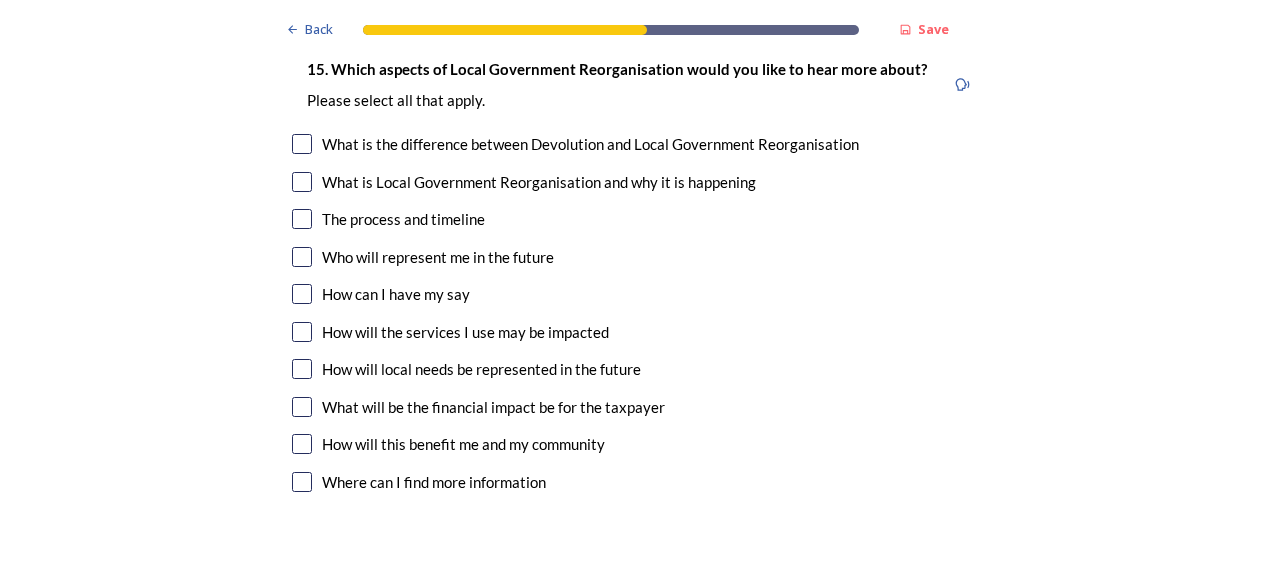 scroll, scrollTop: 5844, scrollLeft: 0, axis: vertical 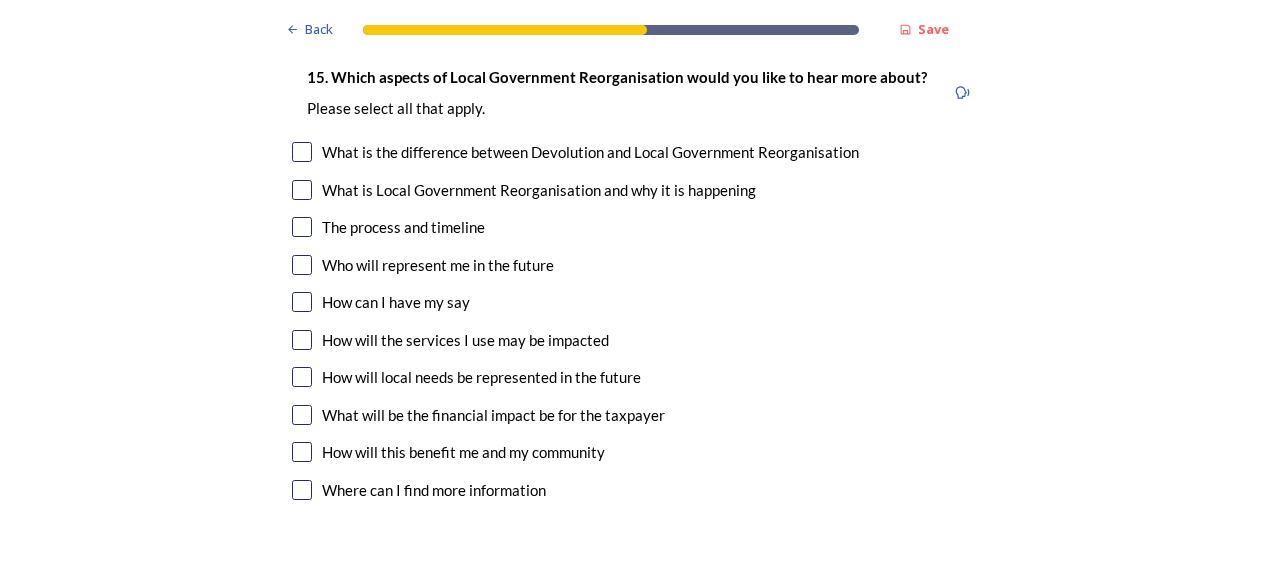 click at bounding box center (302, 452) 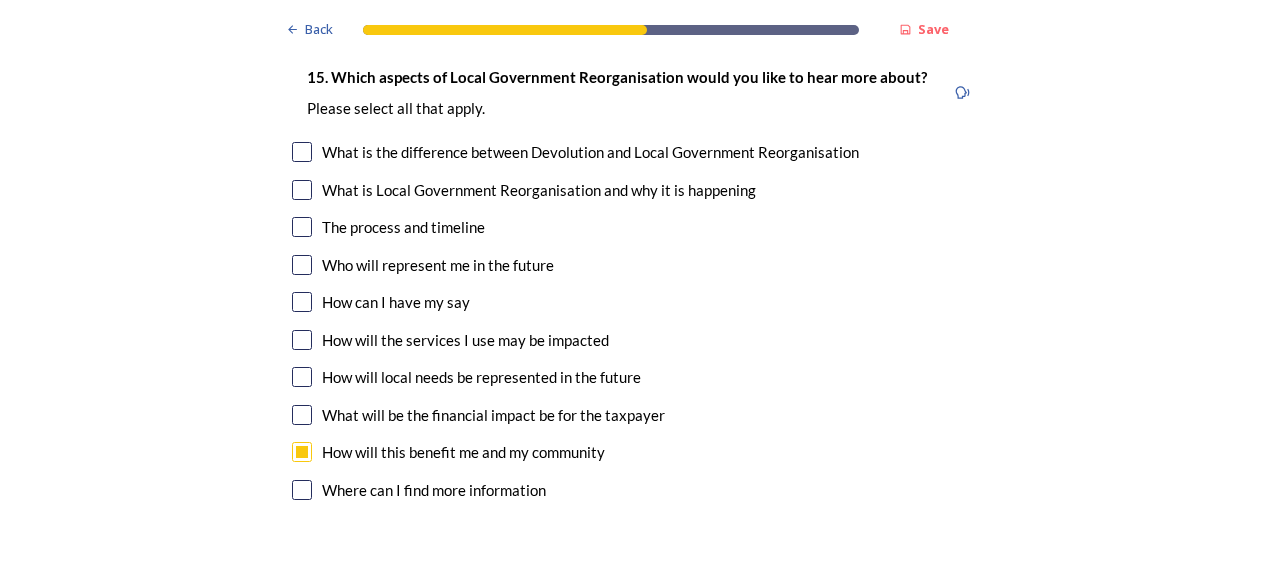 click on "Back Save Prioritising future services As explained on our  Shaping West Sussex hub , Local Government Reorganisation for West Sussex means that the county, district and borough councils will be replaced with one, or more than one, single-tier council (referred to as a unitary council) to deliver all your services.  Options currently being explored within West Sussex are detailed on our  hub , but map visuals can be found below. A single county unitary , bringing the County Council and all seven District and Borough Councils services together to form a new unitary council for West Sussex. Single unitary model (You can enlarge this map by clicking on the square expand icon in the top right of the image) Two unitary option, variation 1  -   one unitary combining Arun, Chichester and Worthing footprints and one unitary combining Adur, Crawley, Horsham, and Mid-Sussex footprints. Two unitary model variation 1 (You can enlarge this map by clicking on the square expand icon in the top right of the image) * Other 5" at bounding box center (636, -2350) 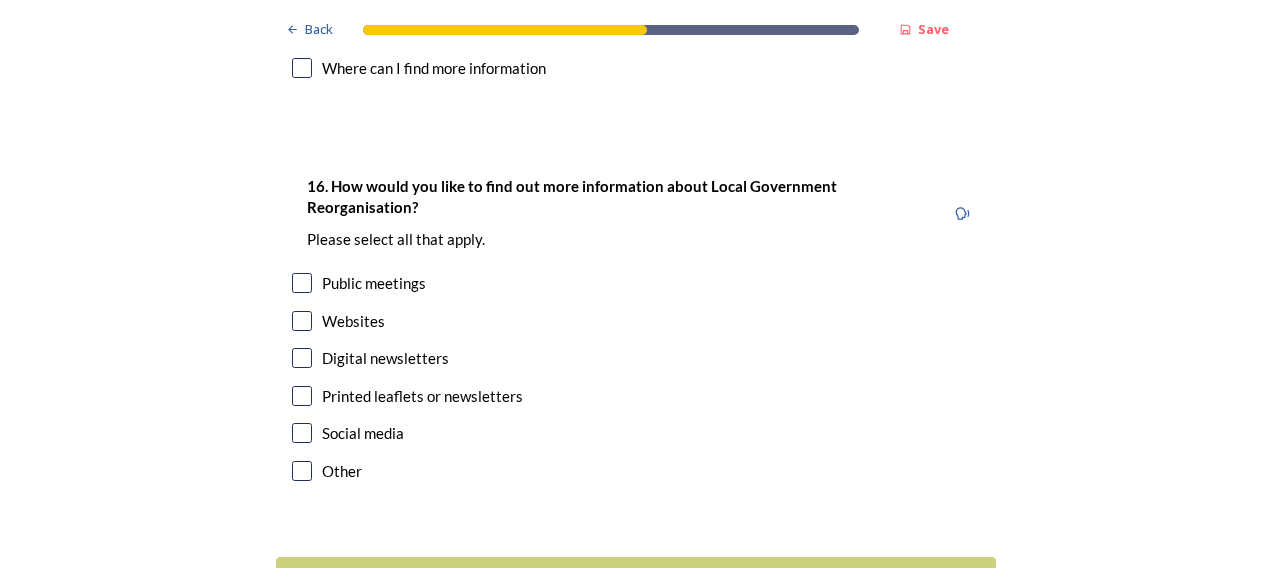 scroll, scrollTop: 6275, scrollLeft: 0, axis: vertical 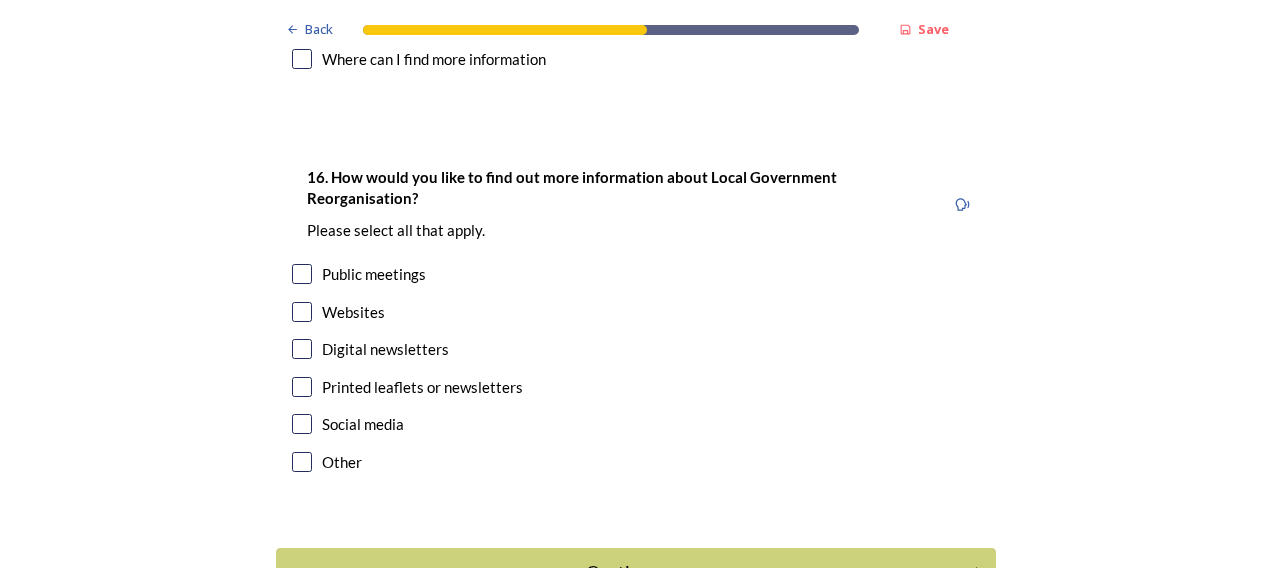 click at bounding box center [302, 424] 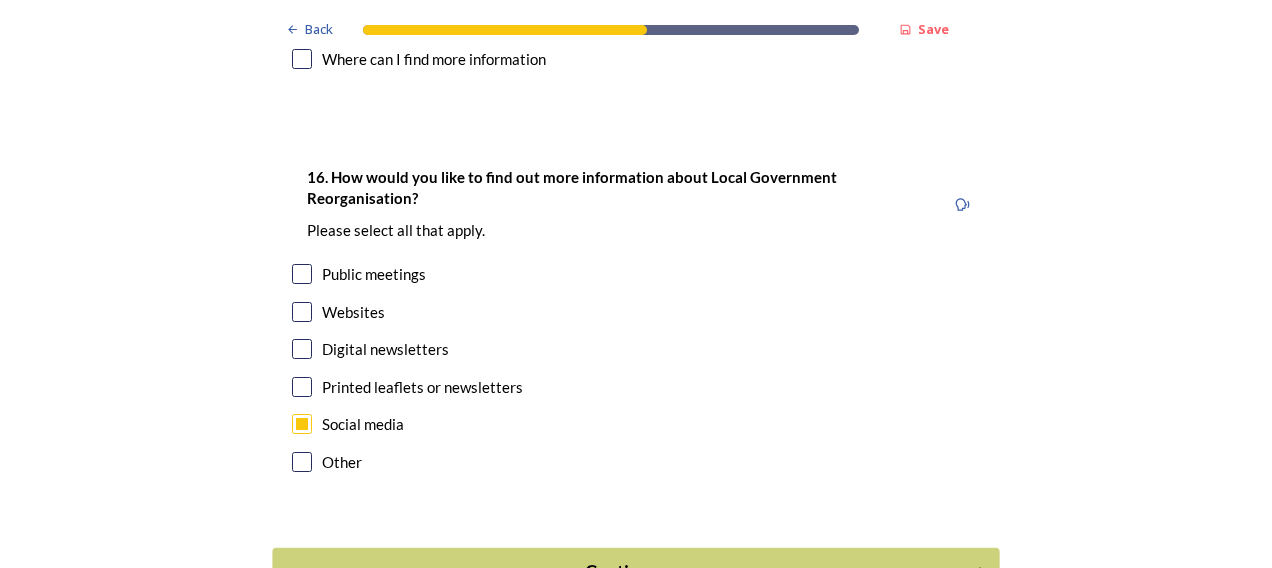click on "Continue" at bounding box center (622, 572) 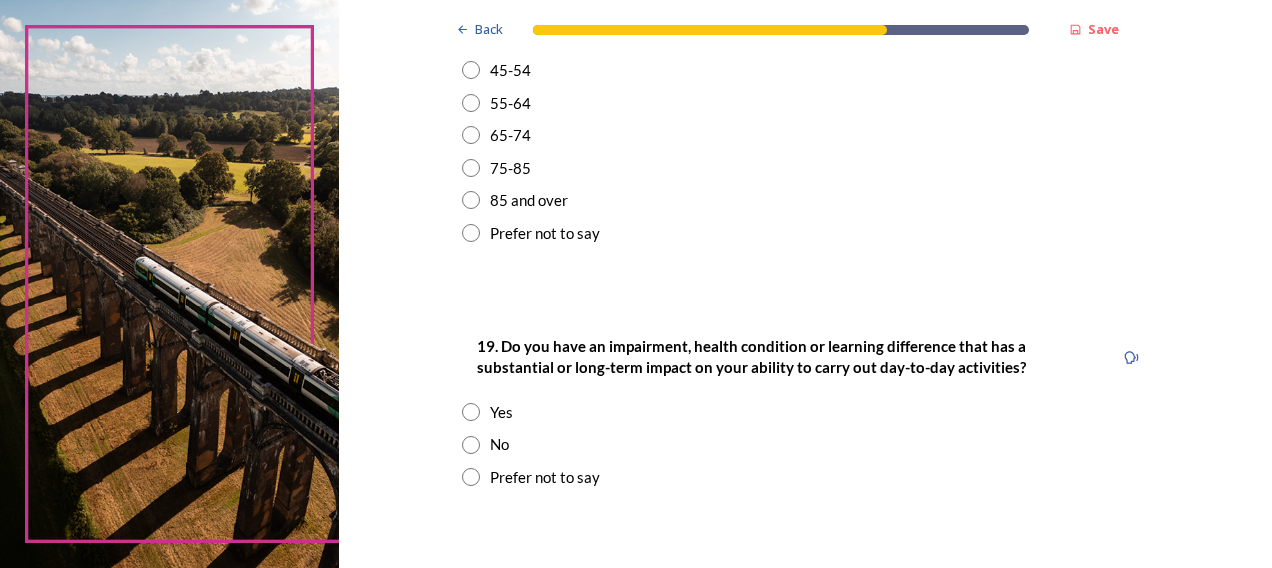 scroll, scrollTop: 820, scrollLeft: 0, axis: vertical 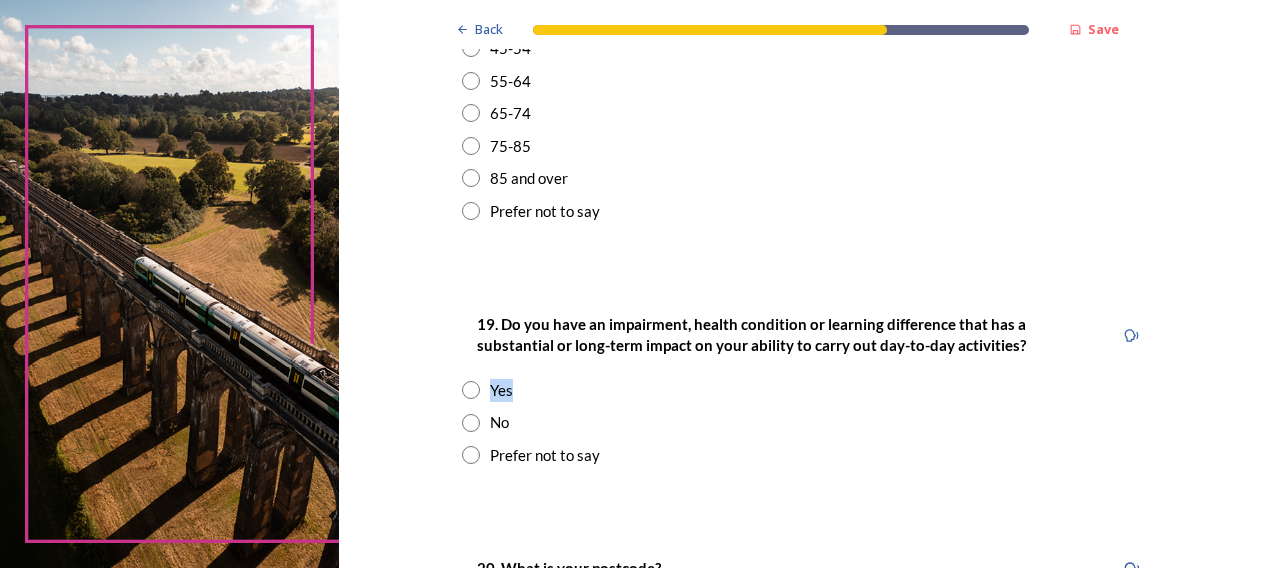 drag, startPoint x: 1251, startPoint y: 328, endPoint x: 1243, endPoint y: 393, distance: 65.490456 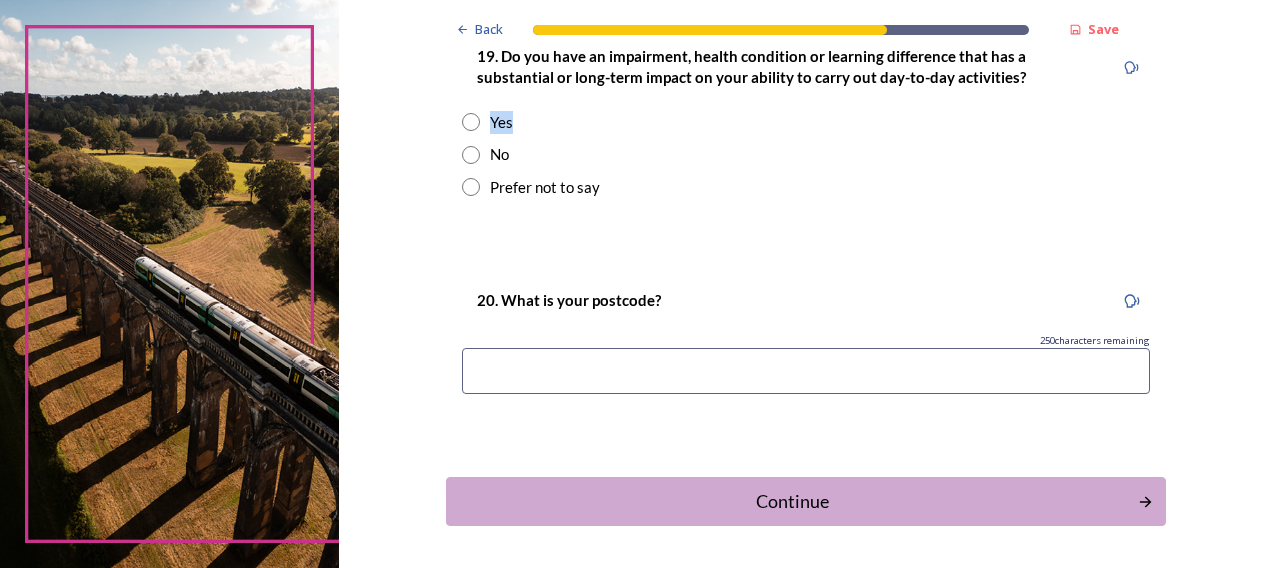 scroll, scrollTop: 1098, scrollLeft: 0, axis: vertical 